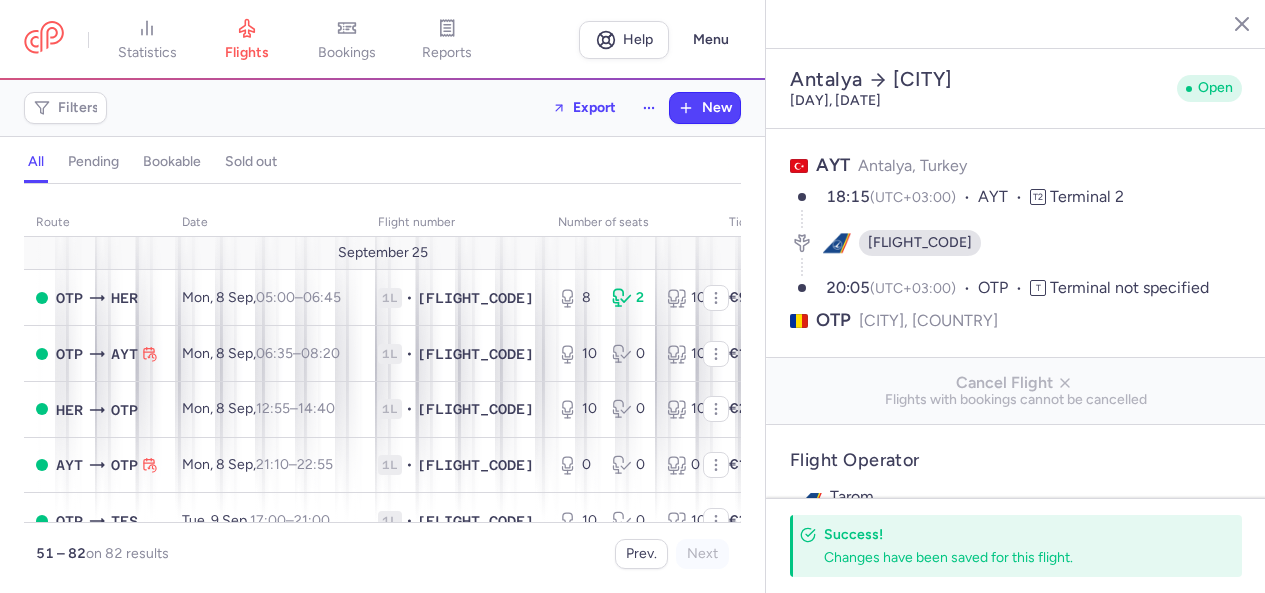 select on "days" 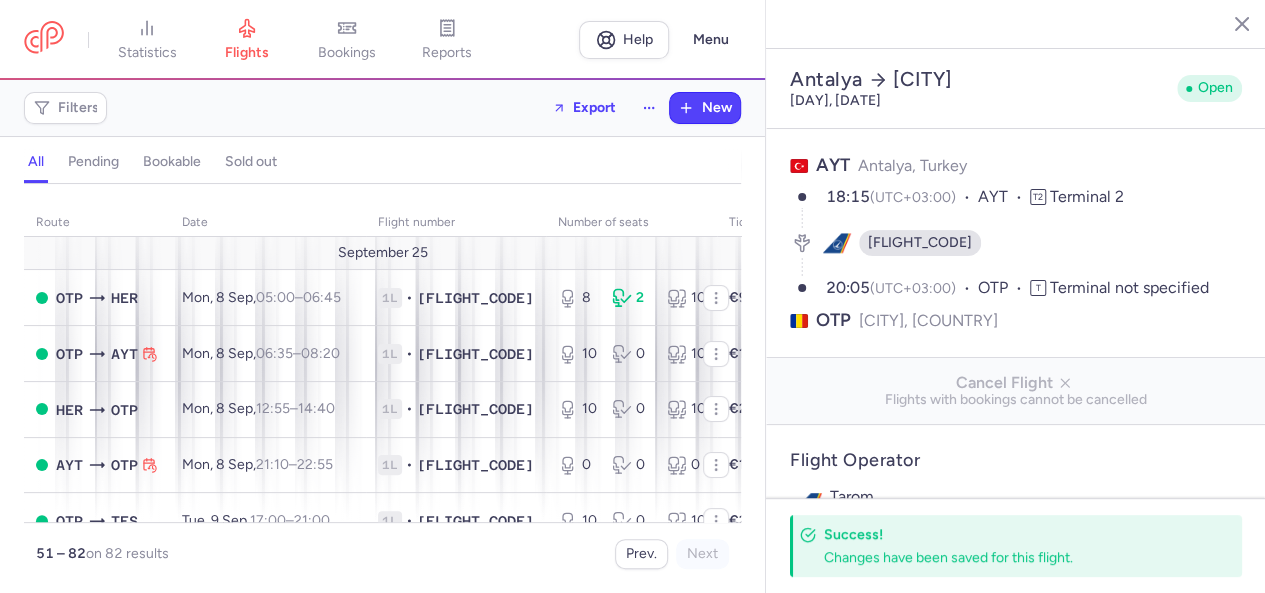 scroll, scrollTop: 511, scrollLeft: 0, axis: vertical 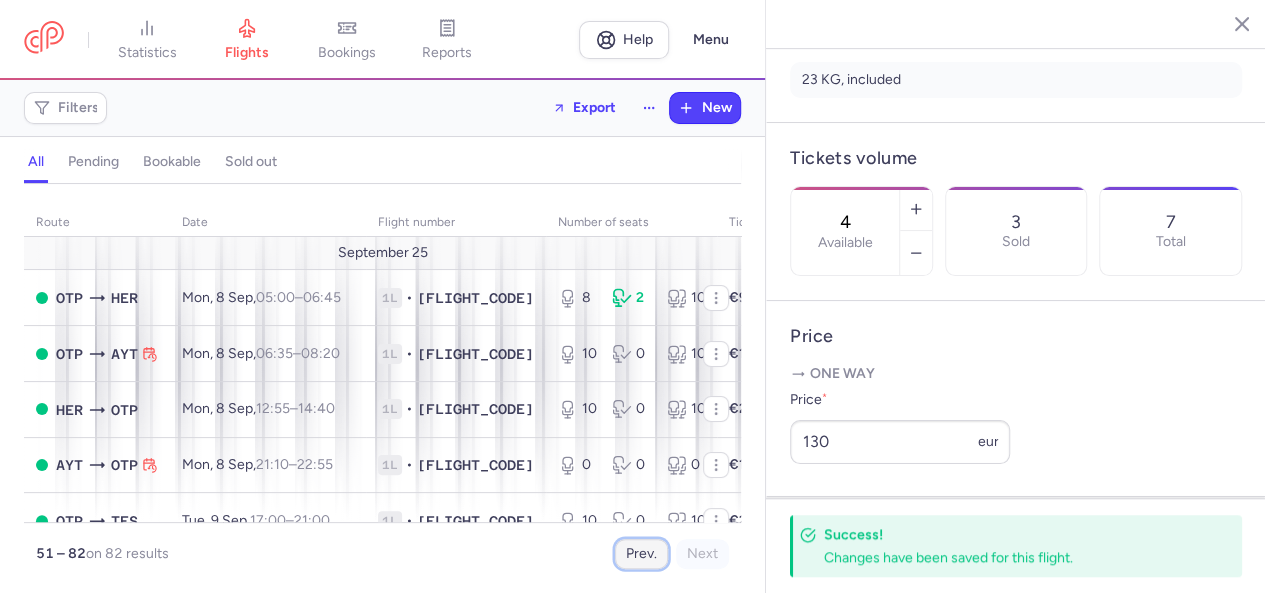 click on "Prev." at bounding box center (641, 554) 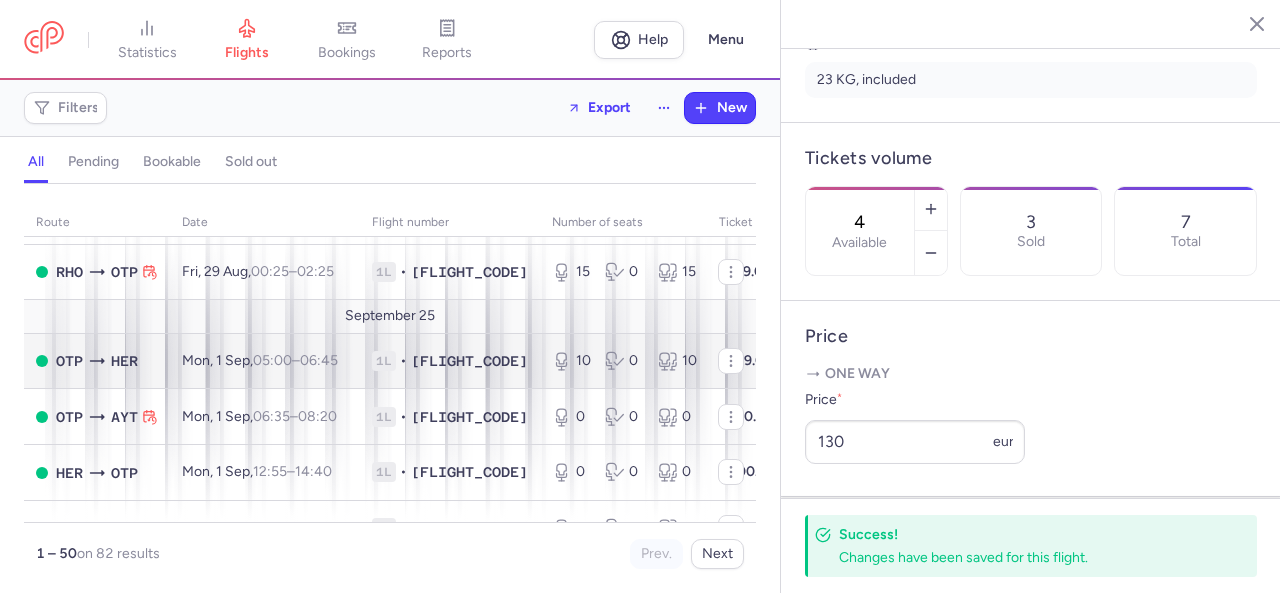 scroll, scrollTop: 2300, scrollLeft: 0, axis: vertical 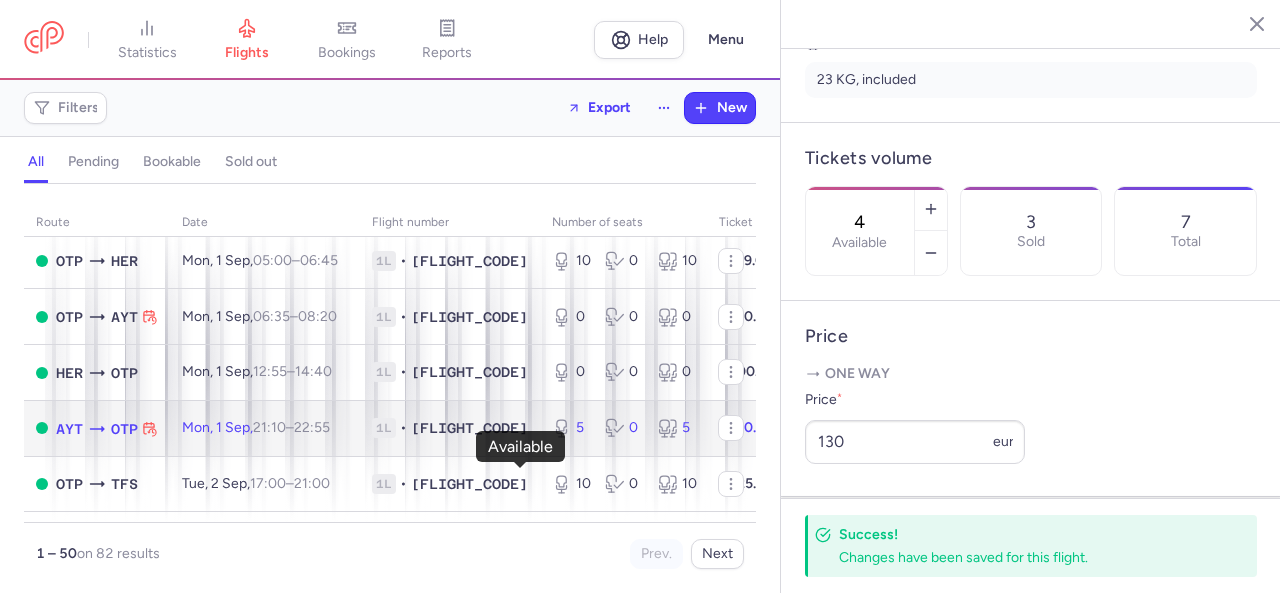 click 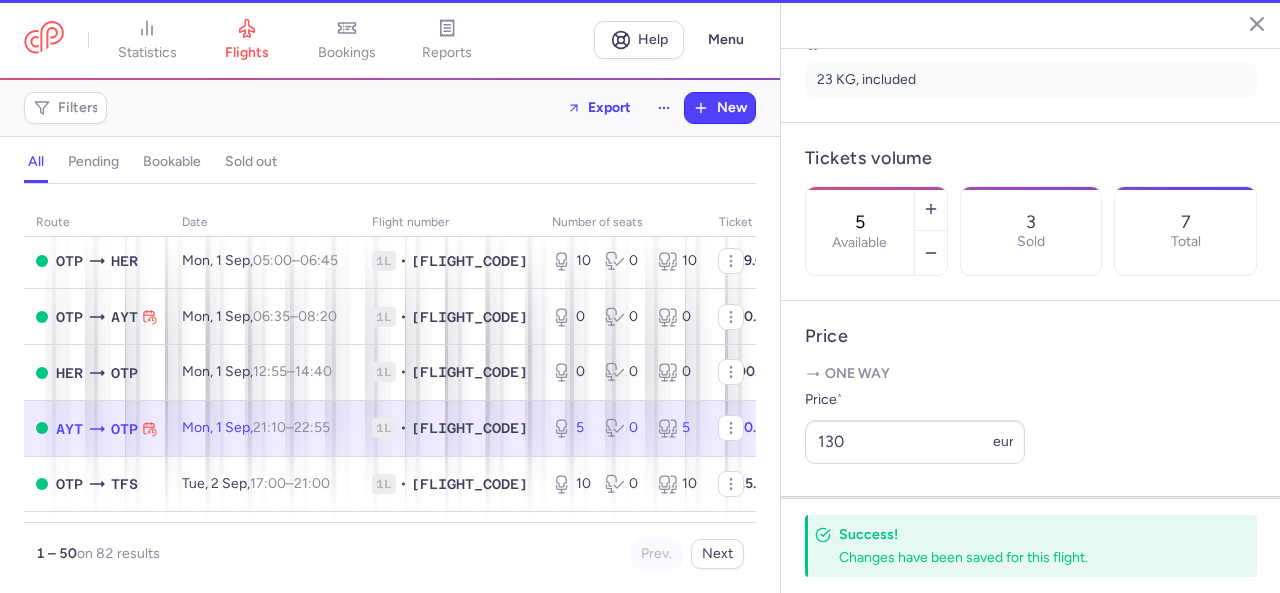 scroll, scrollTop: 495, scrollLeft: 0, axis: vertical 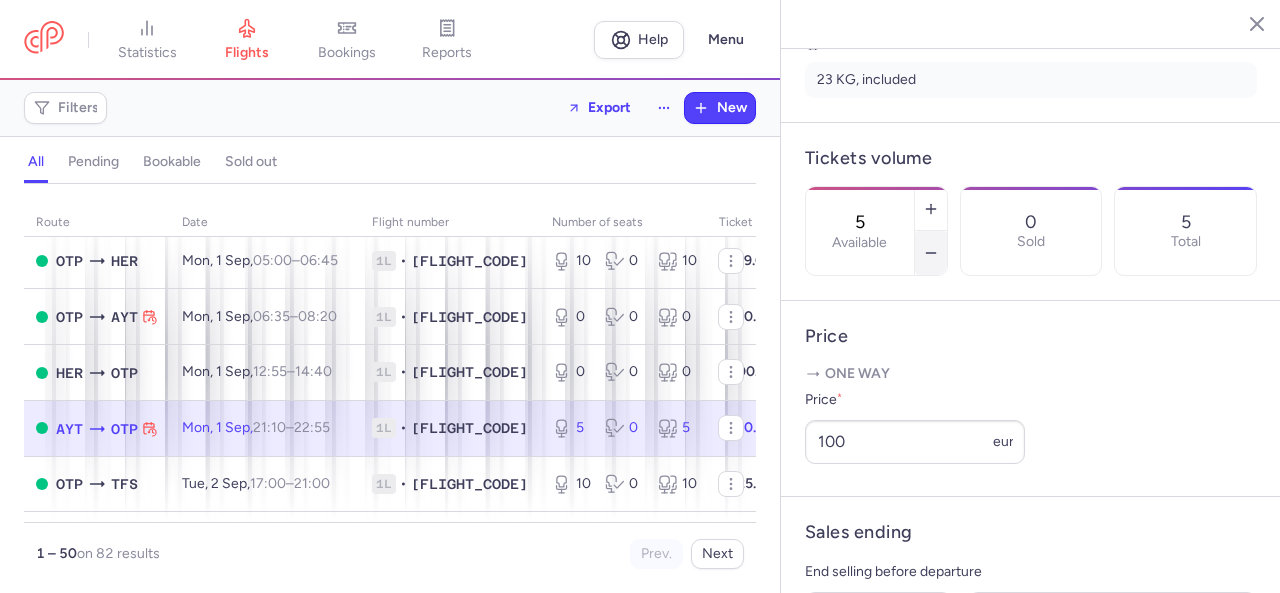 click 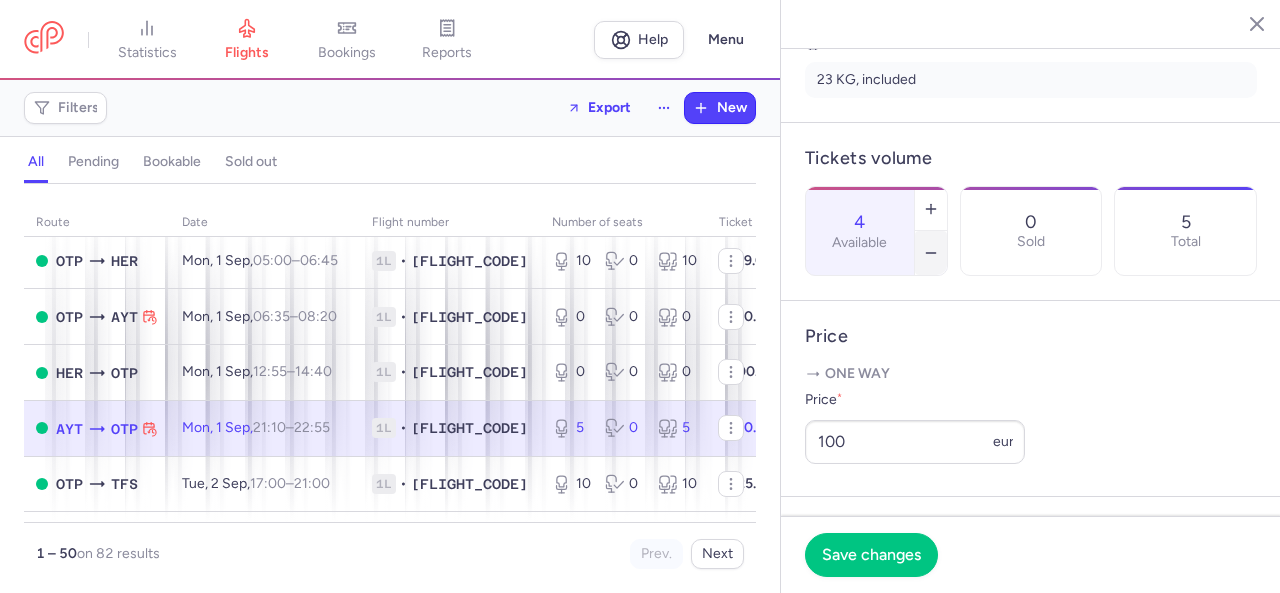 click 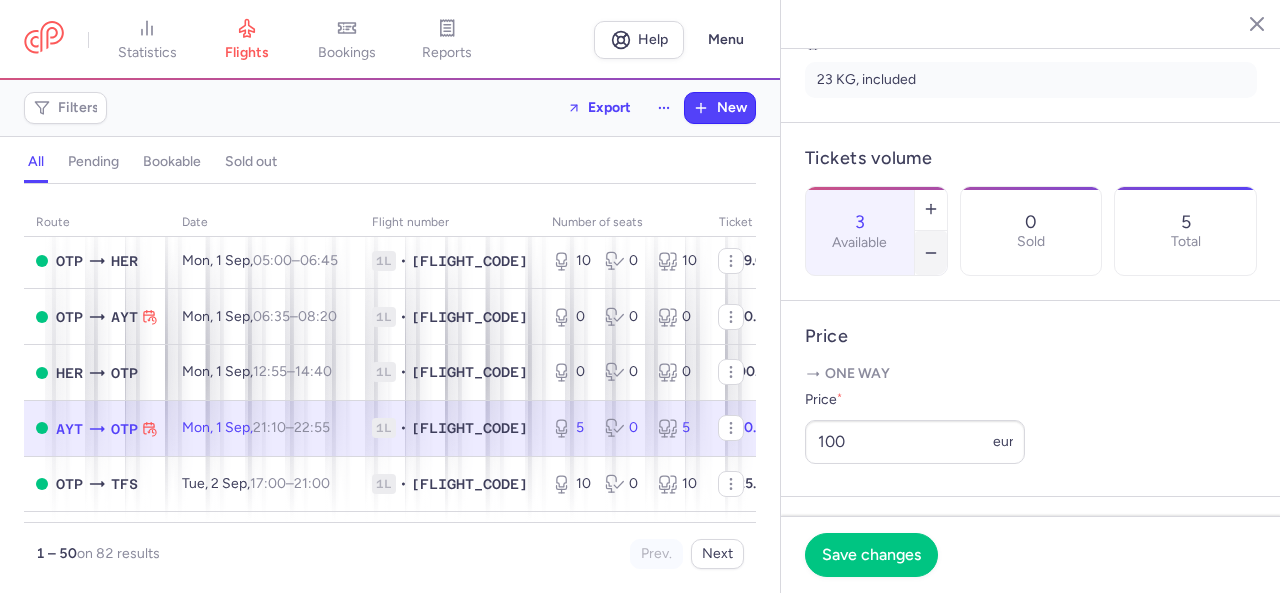 click 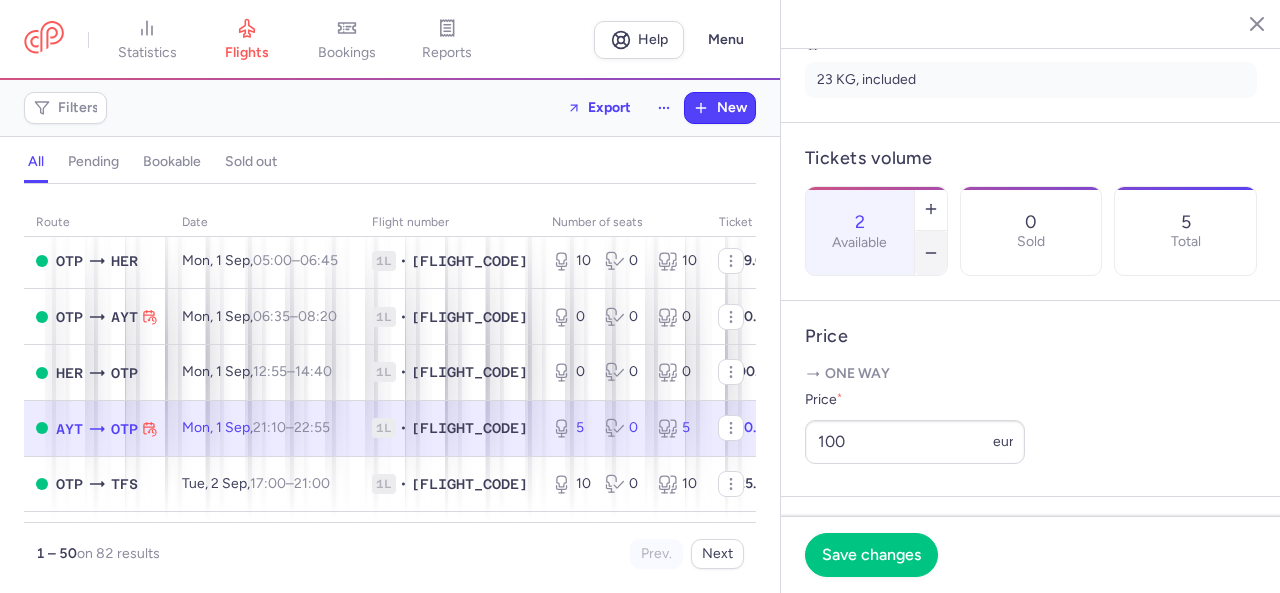 click 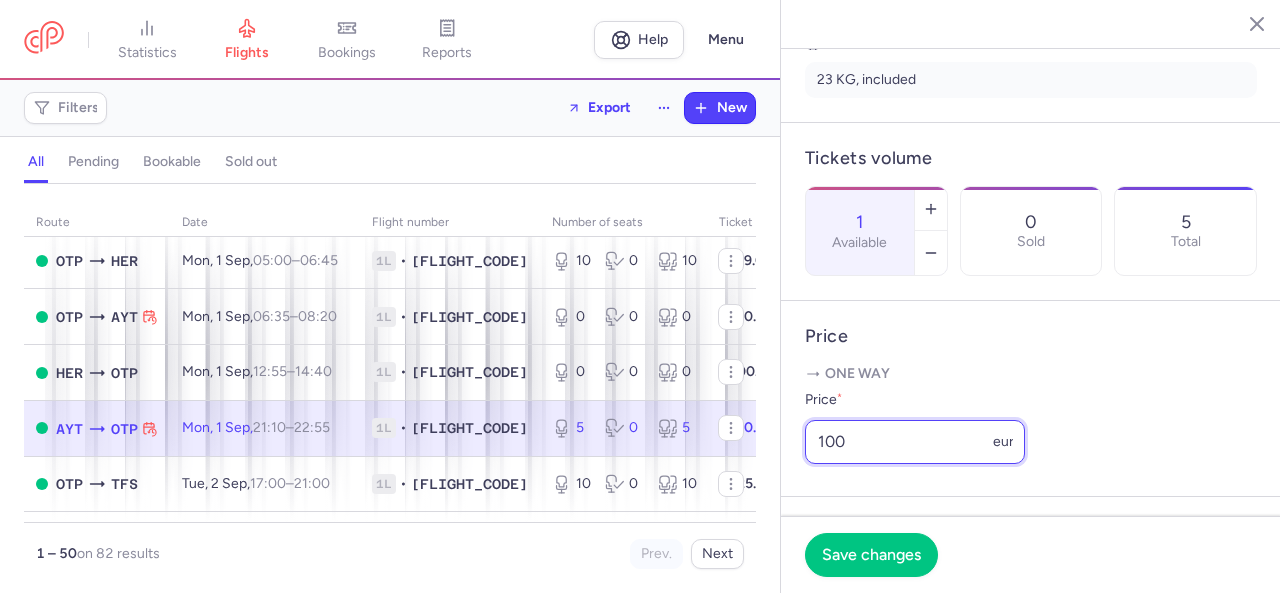 drag, startPoint x: 872, startPoint y: 498, endPoint x: 793, endPoint y: 490, distance: 79.40403 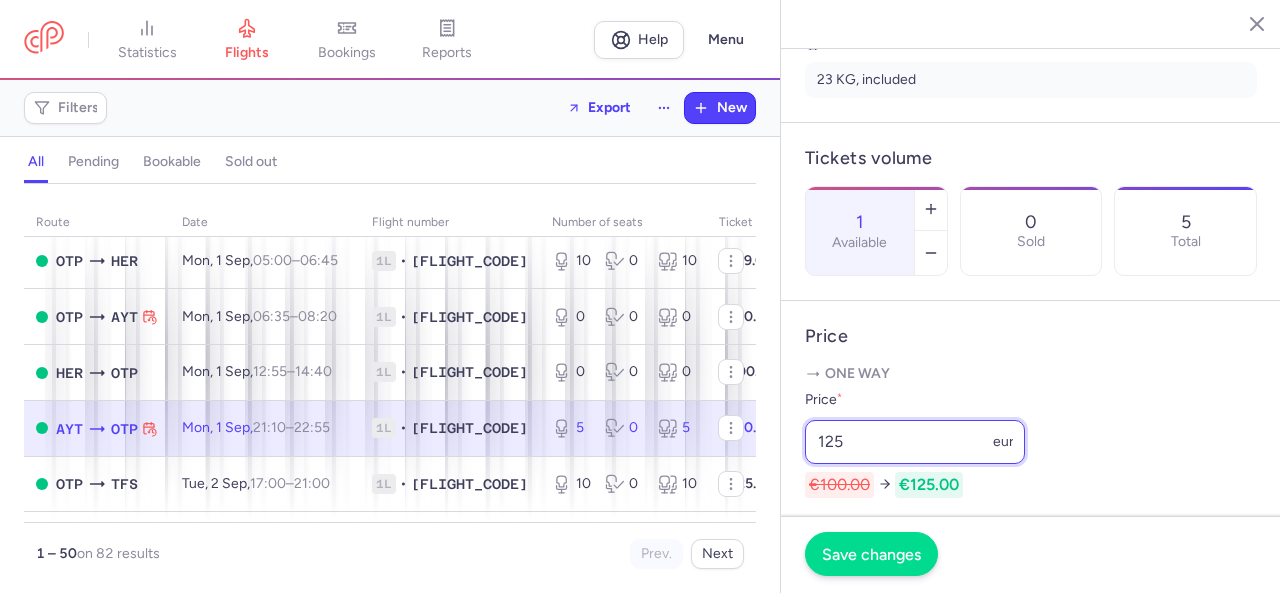 type on "125" 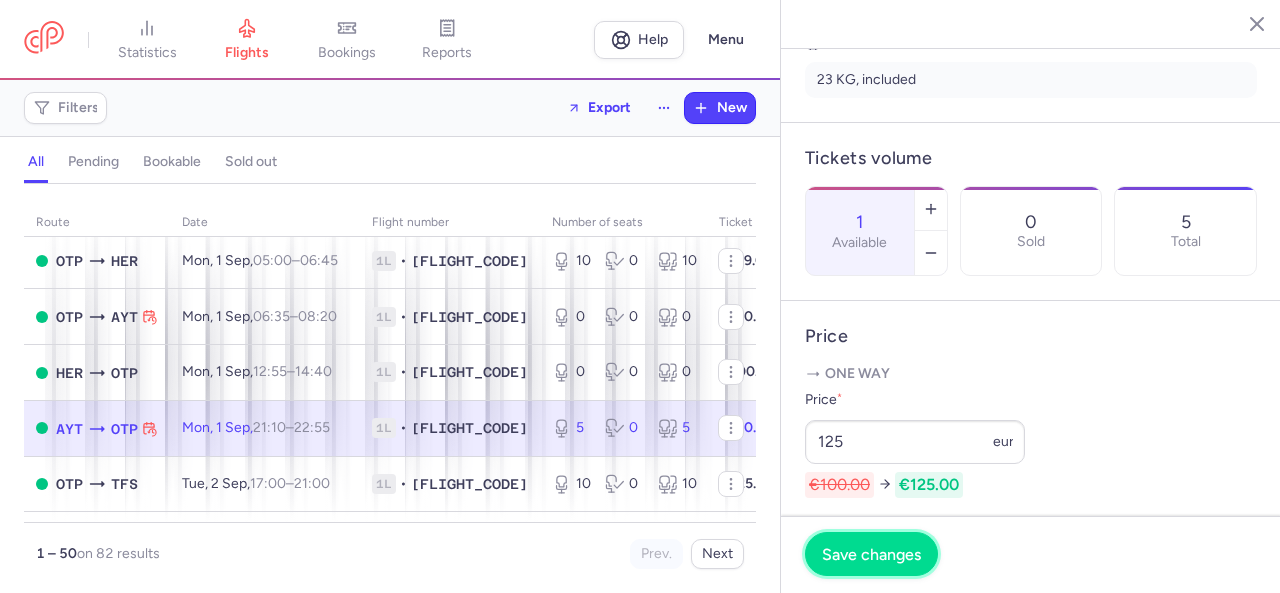 click on "Save changes" at bounding box center [871, 554] 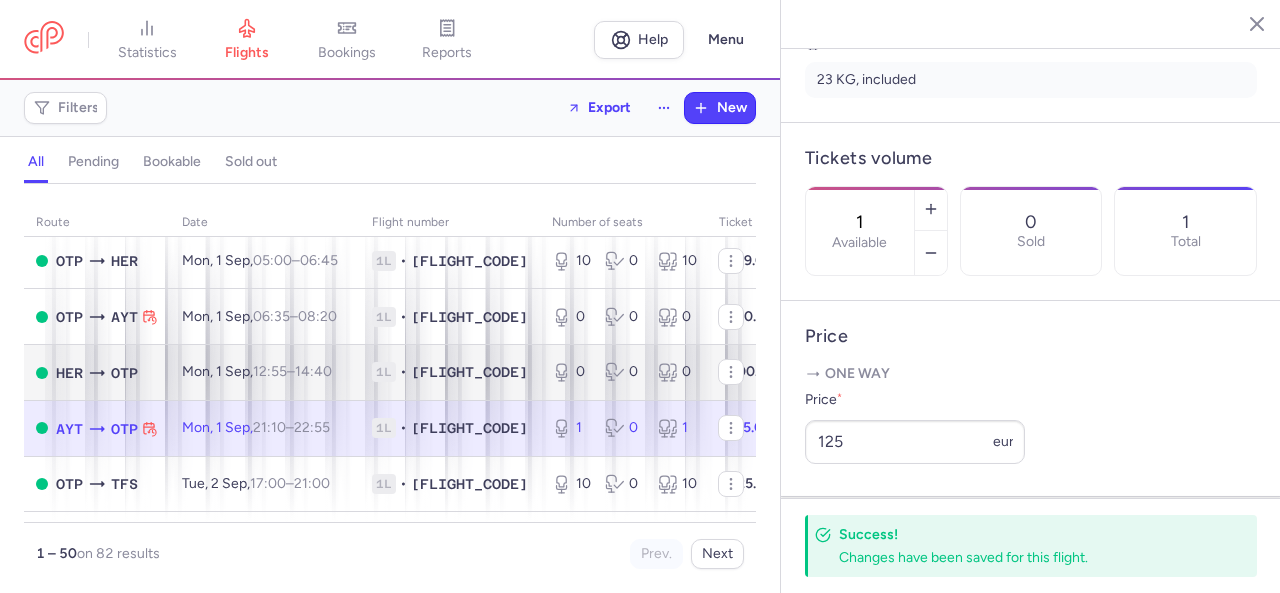 scroll, scrollTop: 2400, scrollLeft: 0, axis: vertical 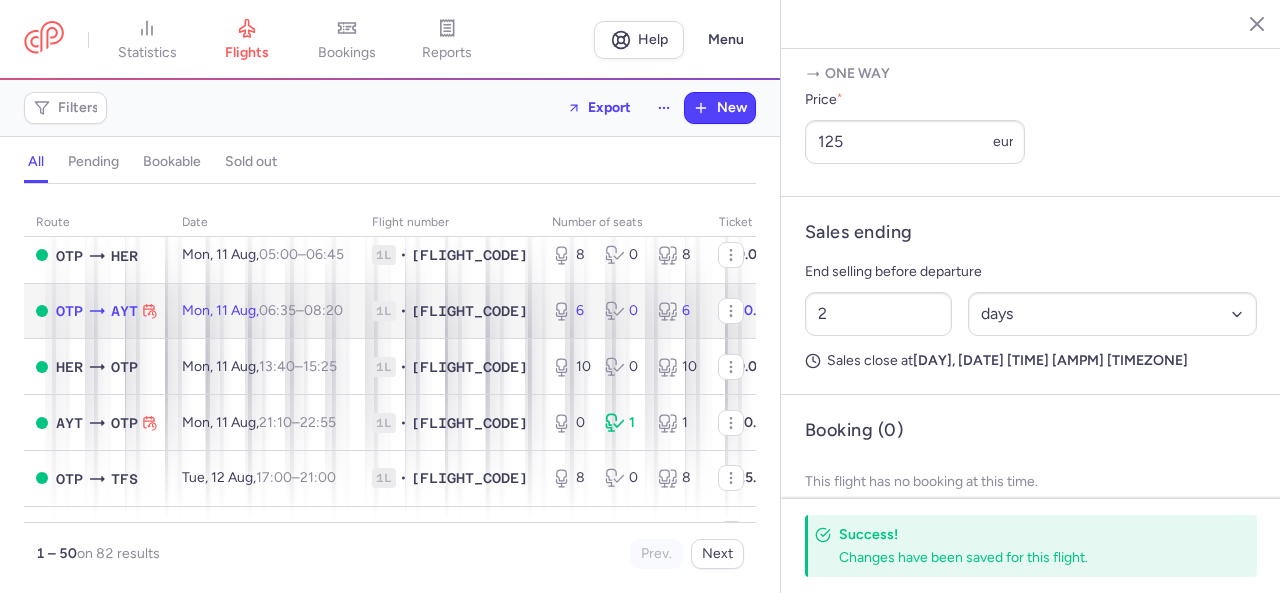 click on "6 0 6" at bounding box center (623, 311) 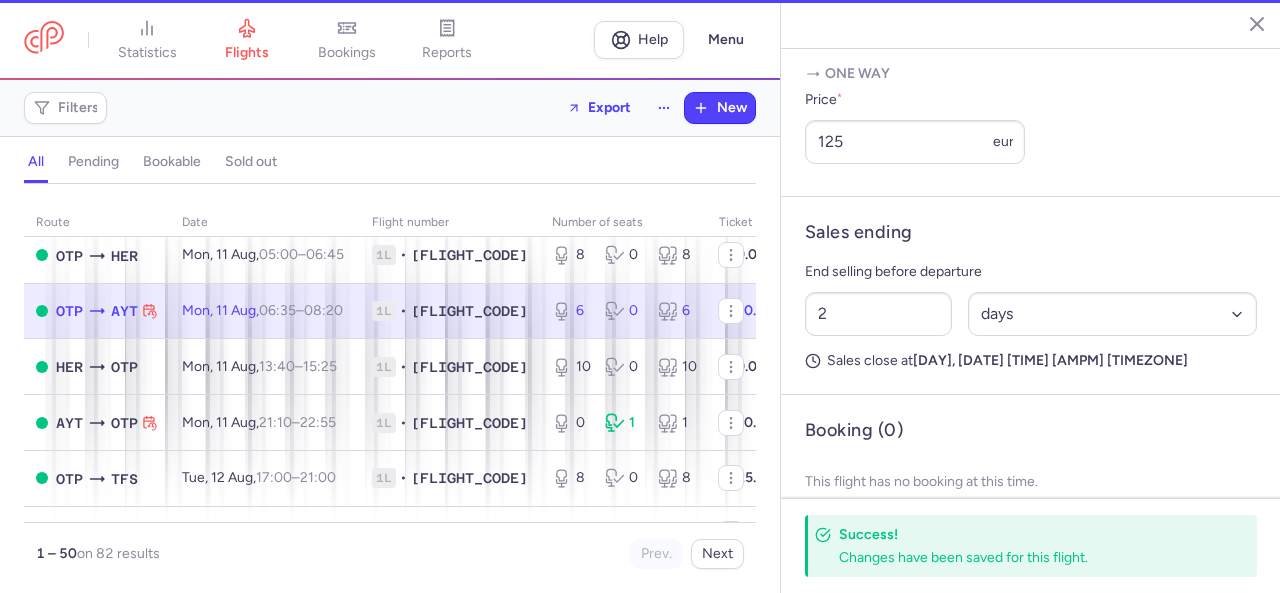 type on "6" 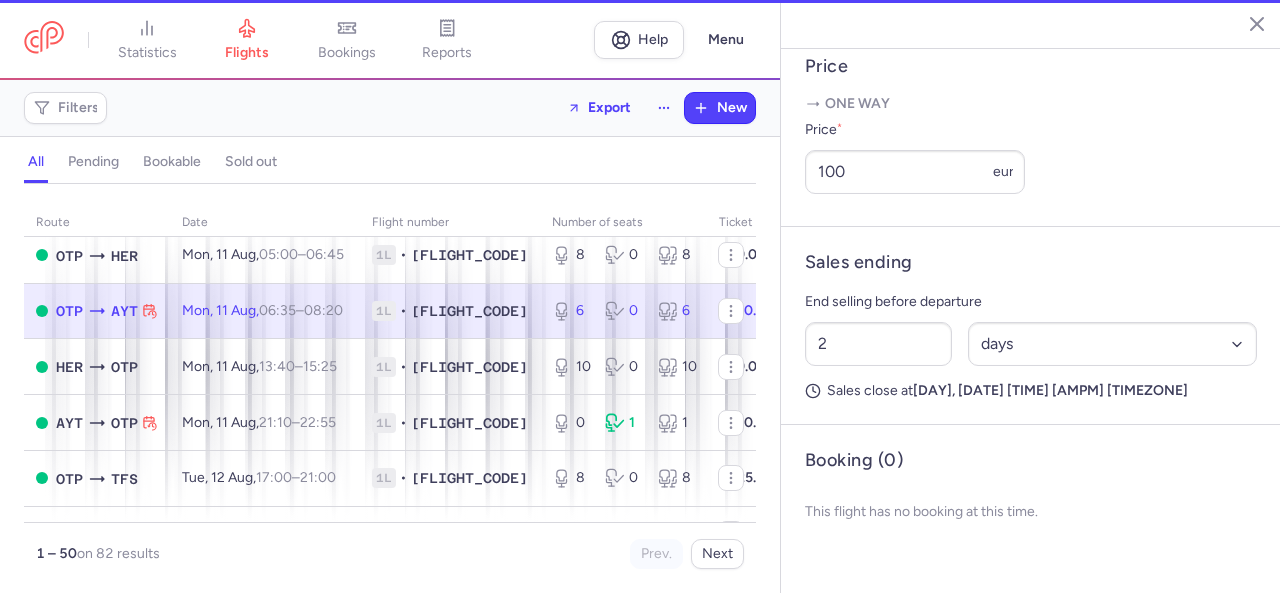 scroll, scrollTop: 784, scrollLeft: 0, axis: vertical 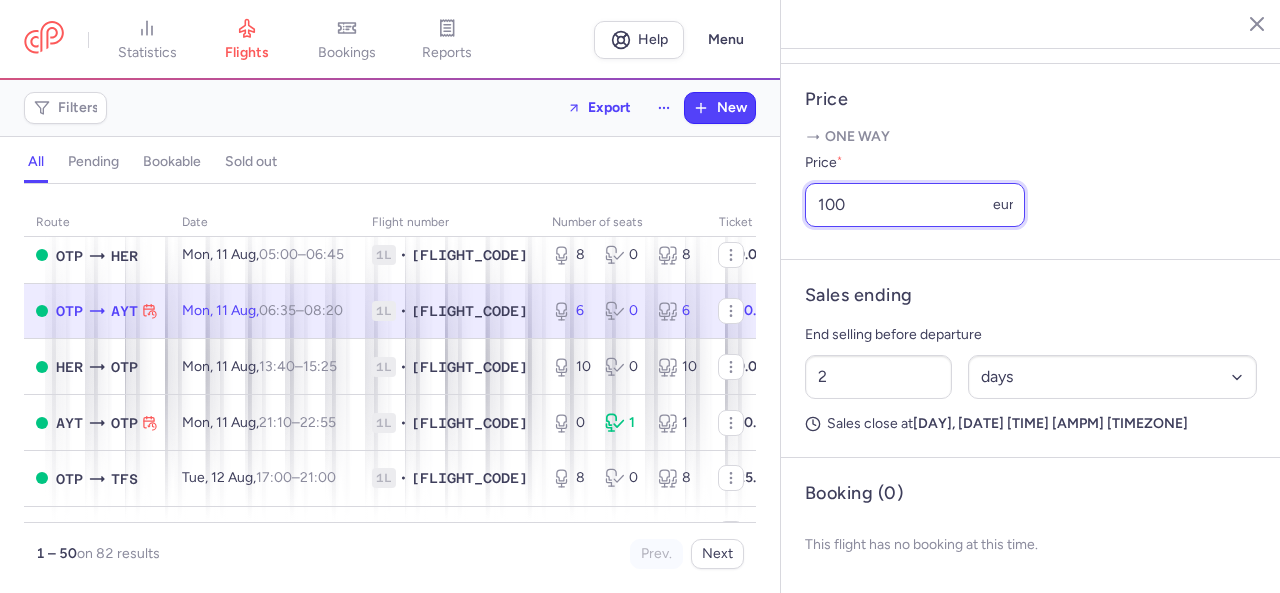 drag, startPoint x: 834, startPoint y: 211, endPoint x: 799, endPoint y: 211, distance: 35 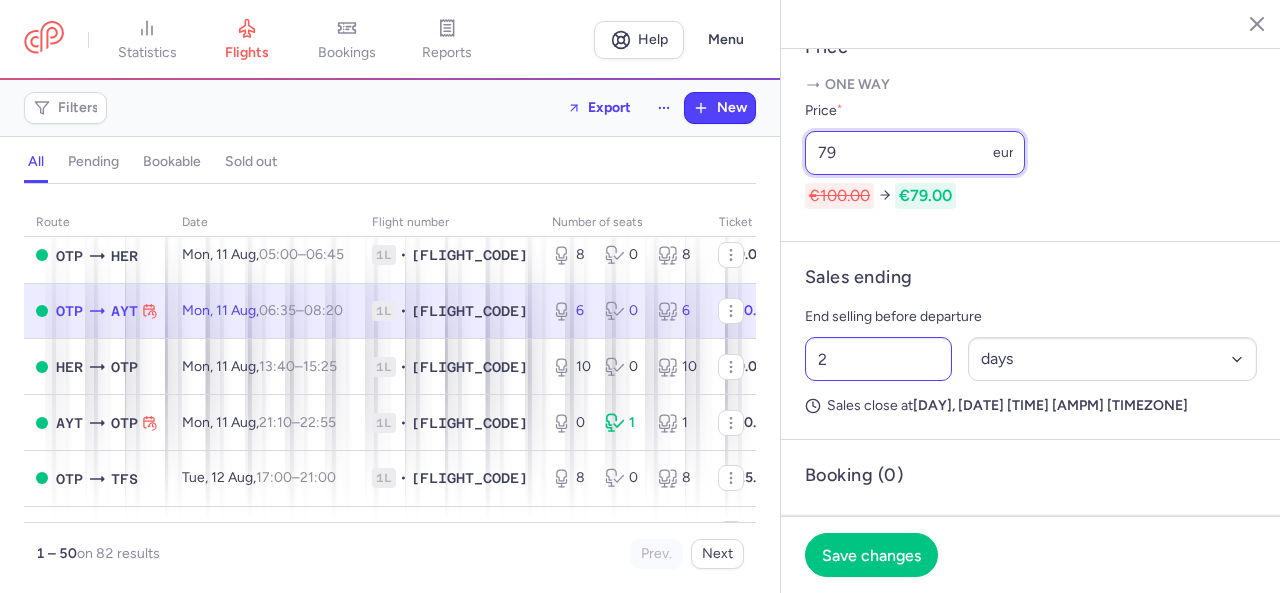 type on "79" 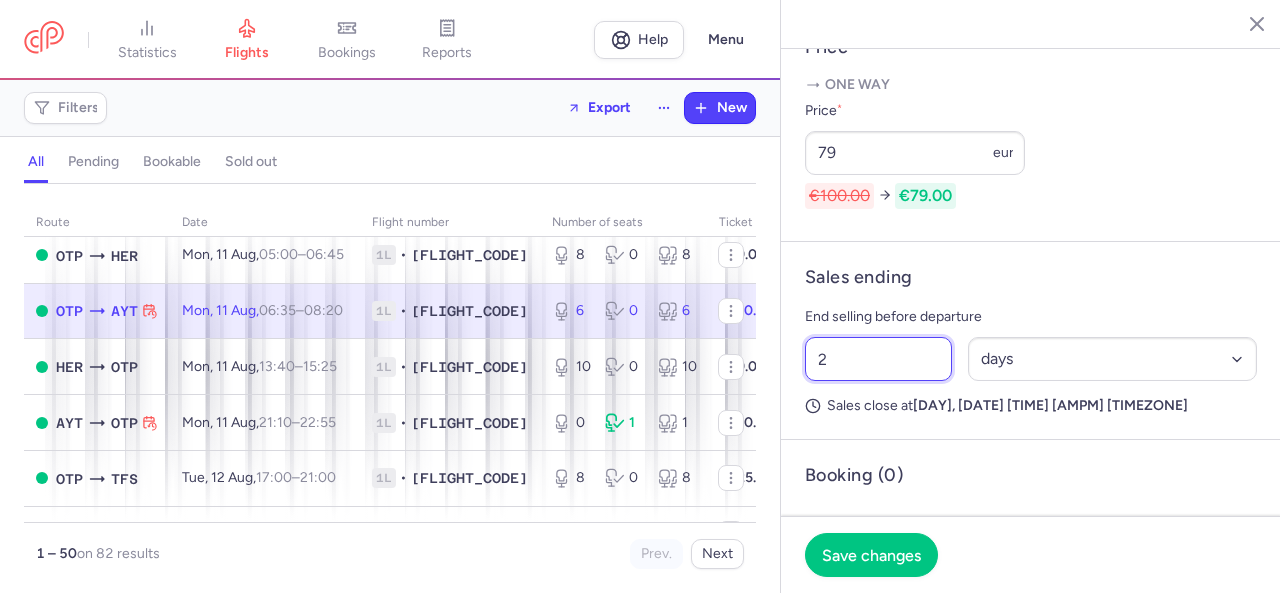 drag, startPoint x: 852, startPoint y: 430, endPoint x: 814, endPoint y: 419, distance: 39.56008 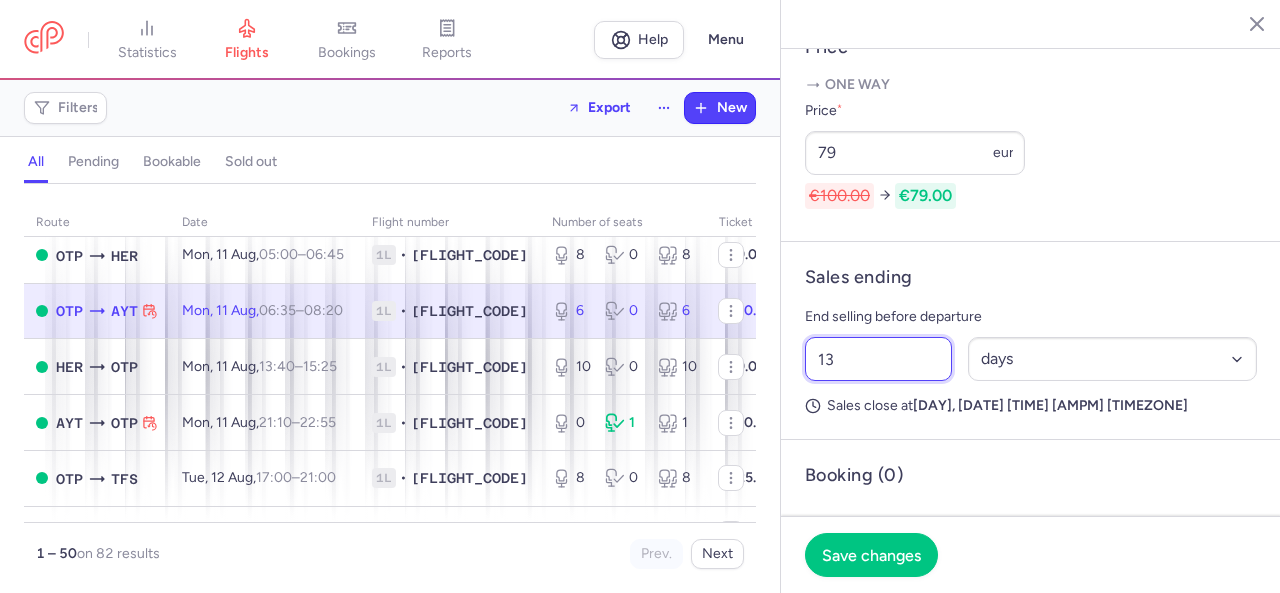 drag, startPoint x: 834, startPoint y: 411, endPoint x: 796, endPoint y: 409, distance: 38.052597 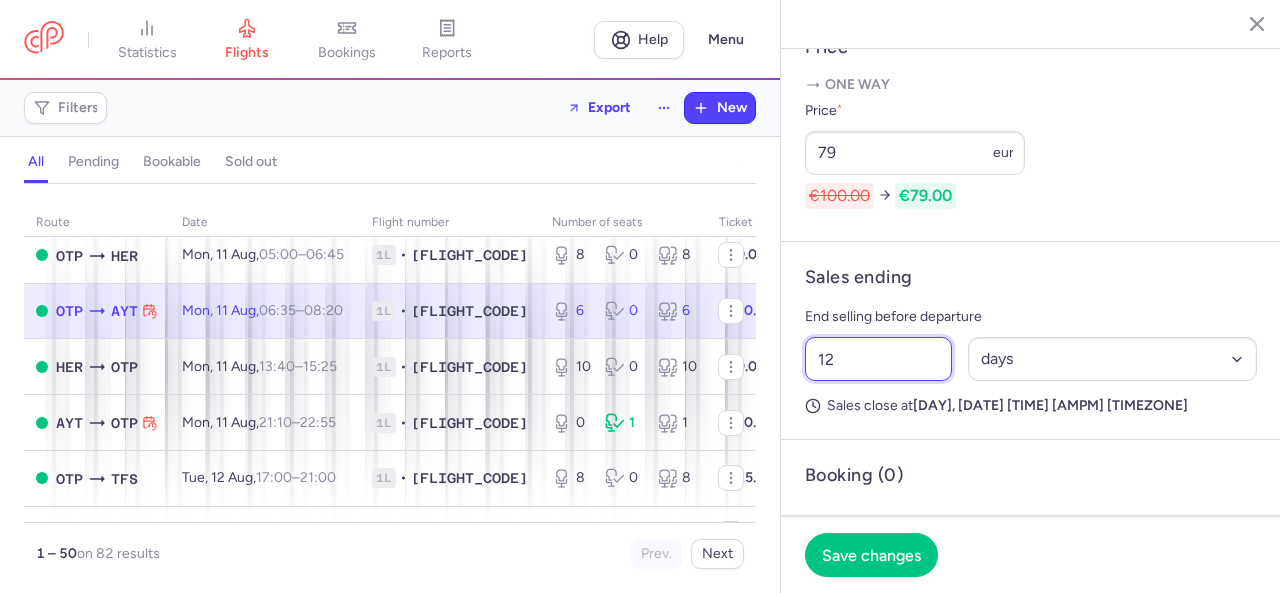 type on "12" 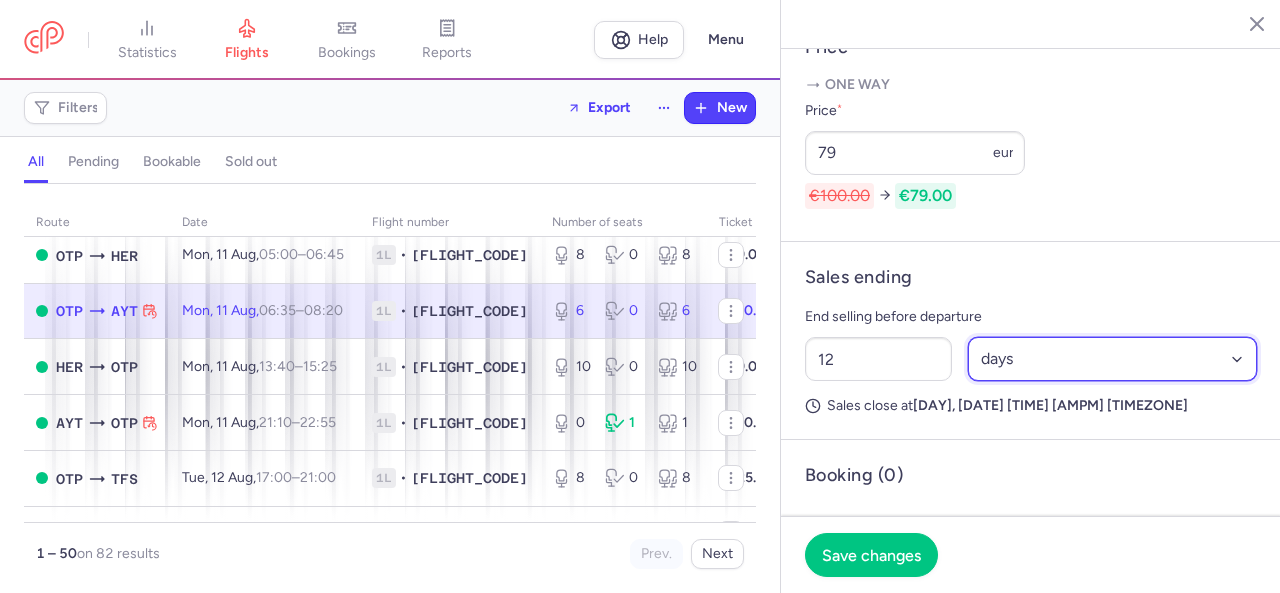 click on "Select an option hours days" at bounding box center (1113, 359) 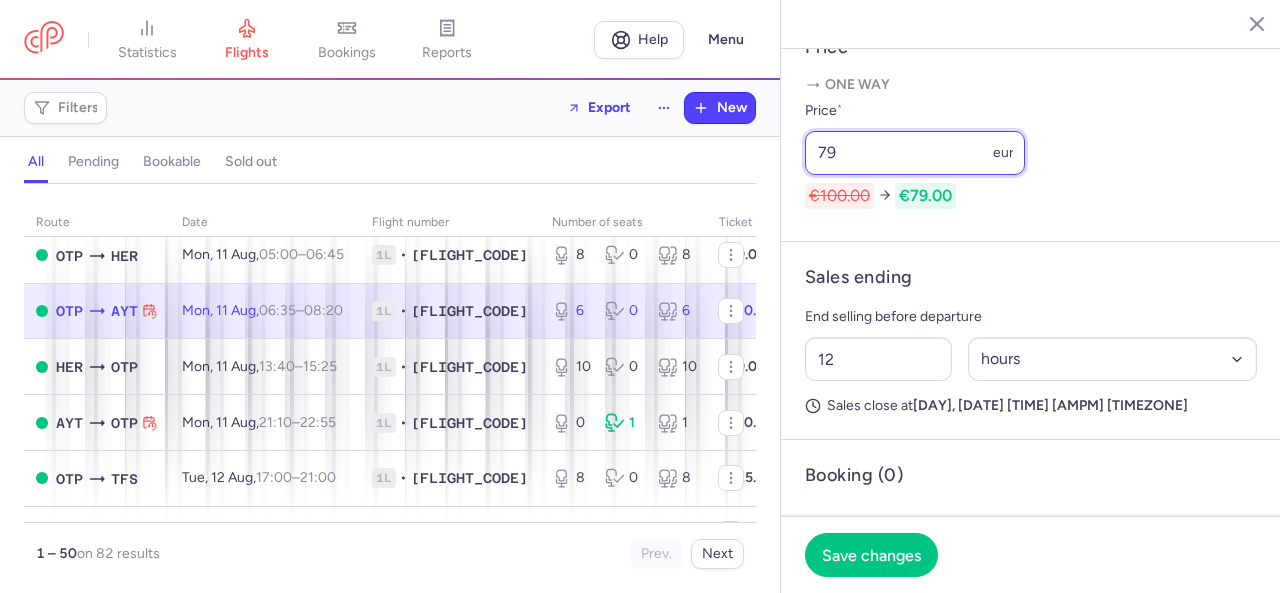 drag, startPoint x: 830, startPoint y: 210, endPoint x: 796, endPoint y: 209, distance: 34.0147 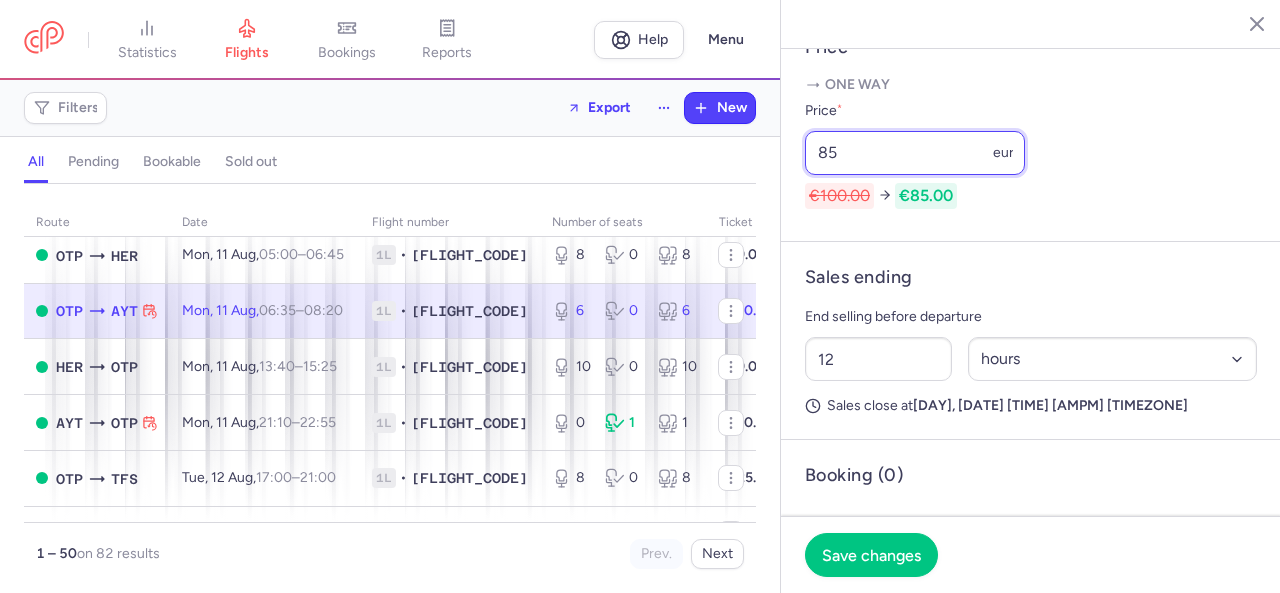 type on "8" 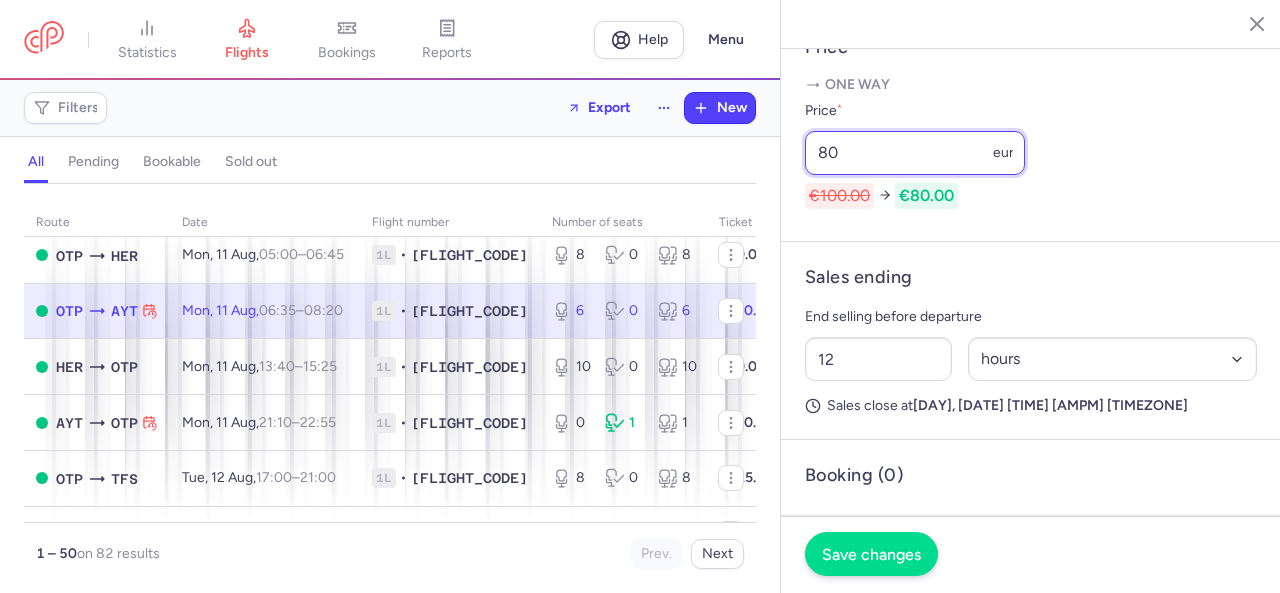 type on "80" 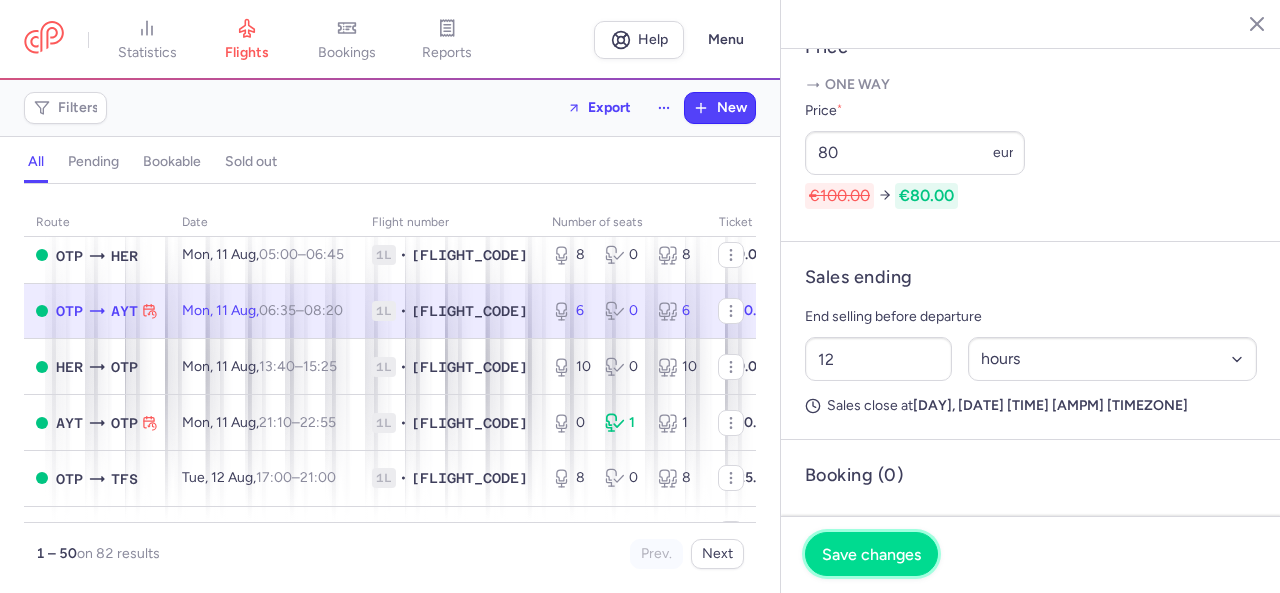 click on "Save changes" at bounding box center [871, 554] 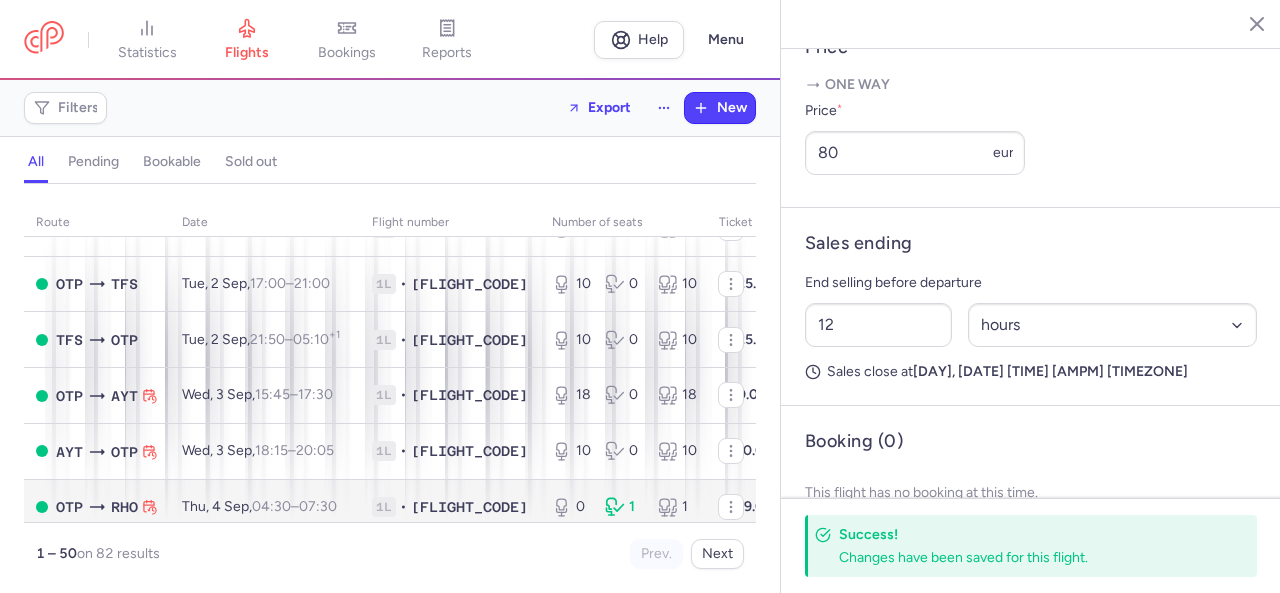 scroll, scrollTop: 2639, scrollLeft: 0, axis: vertical 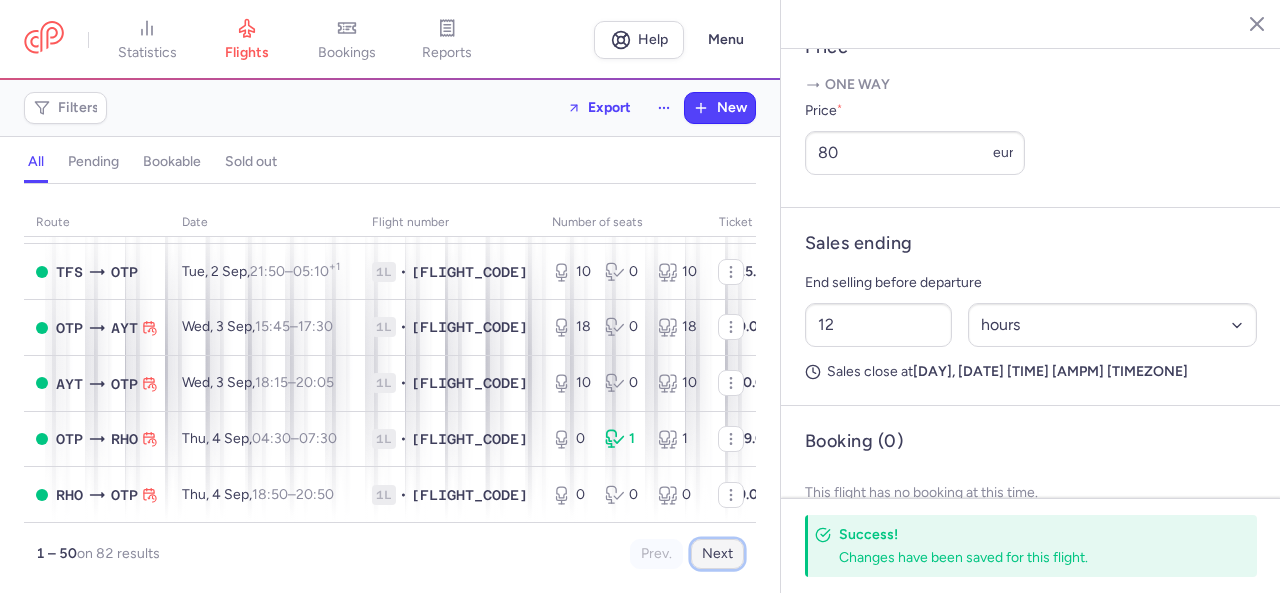 click on "Next" at bounding box center [717, 554] 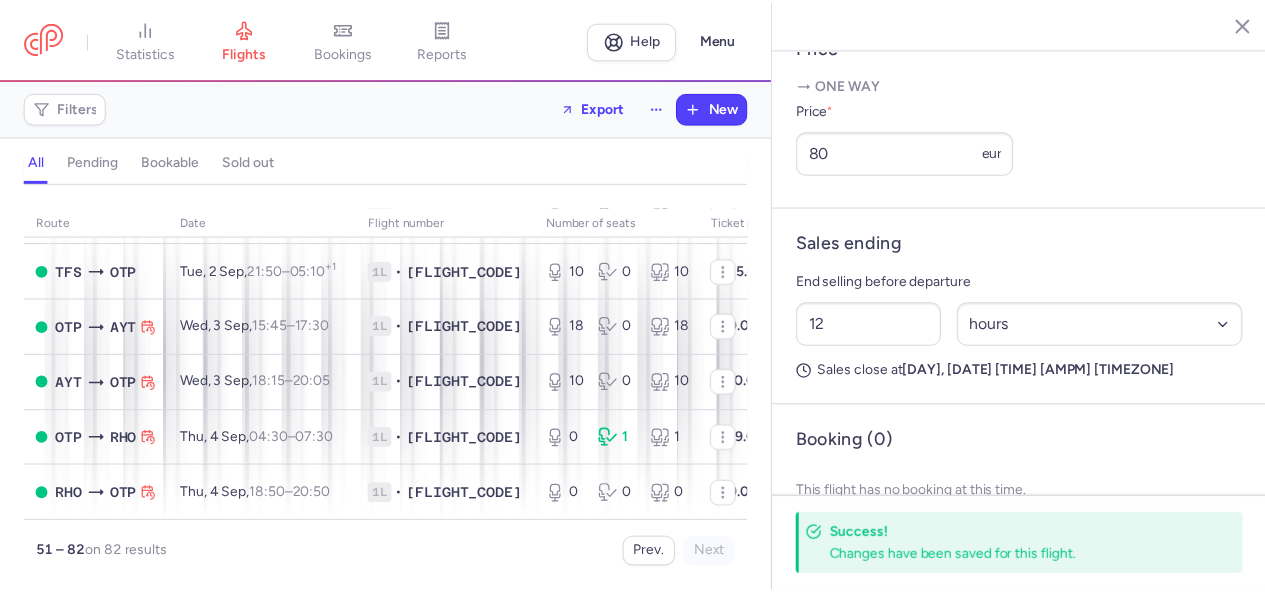 scroll, scrollTop: 0, scrollLeft: 0, axis: both 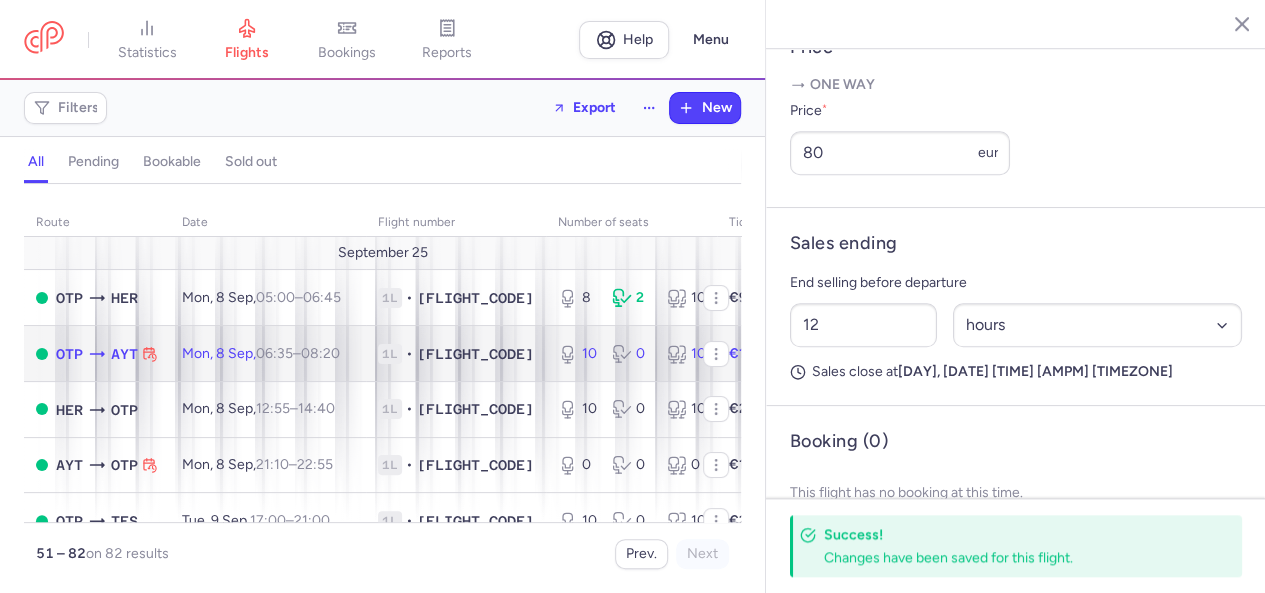 click on "06:35" at bounding box center [274, 353] 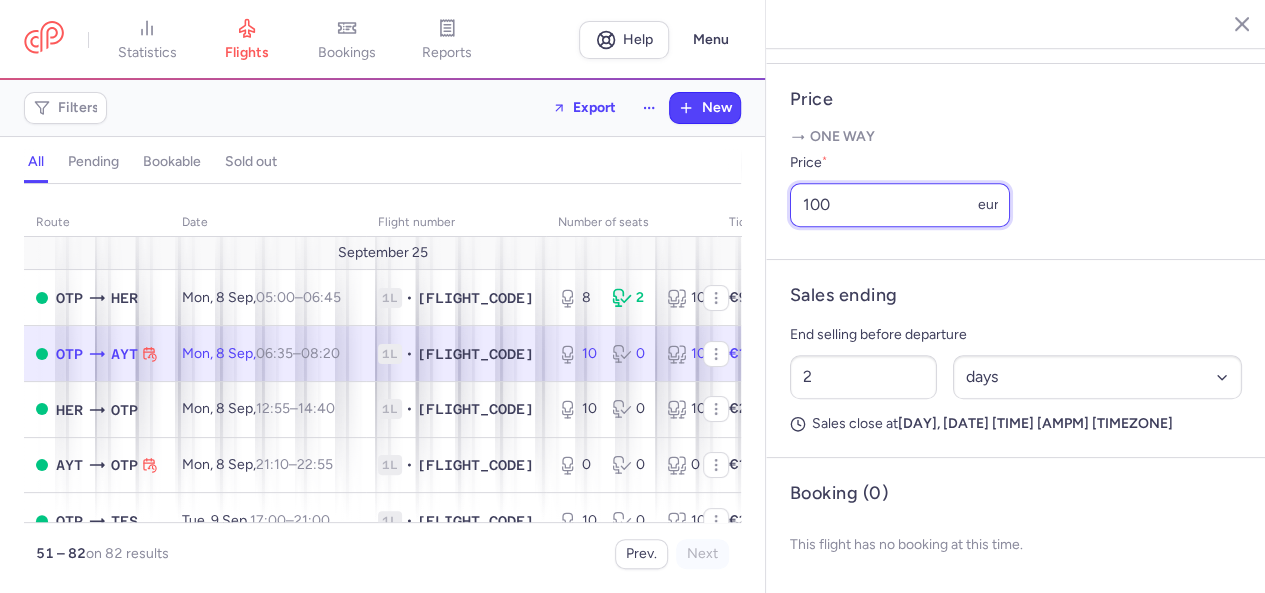 drag, startPoint x: 870, startPoint y: 211, endPoint x: 767, endPoint y: 192, distance: 104.73777 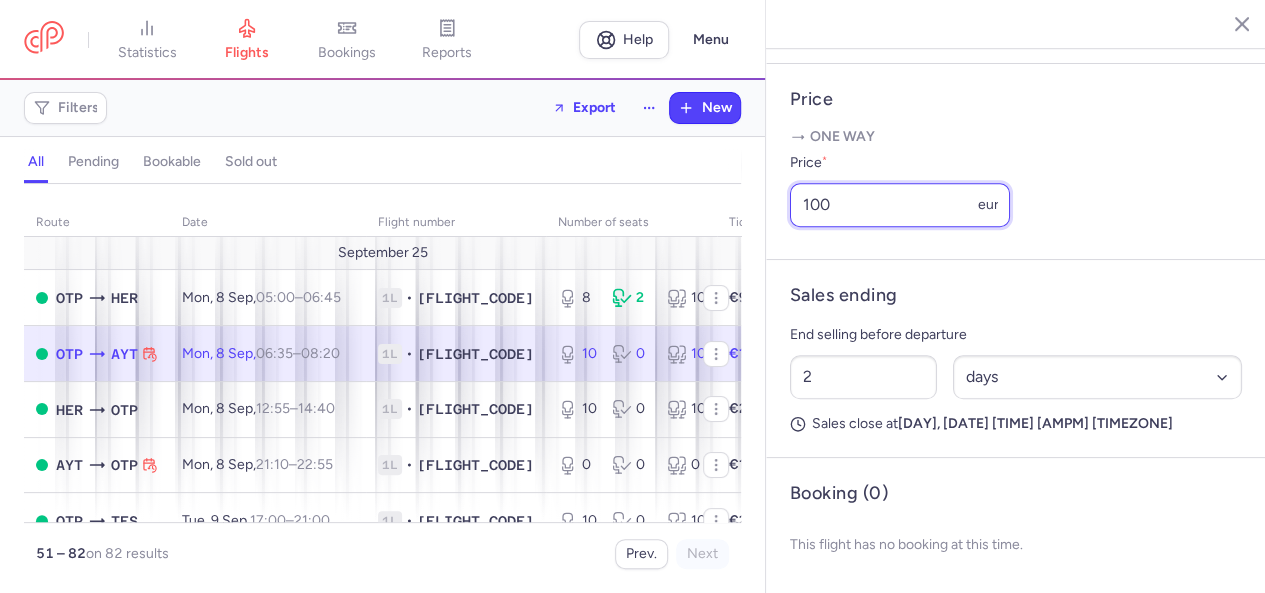 click on "Price  One way  Price  * 100 eur" at bounding box center (1016, 162) 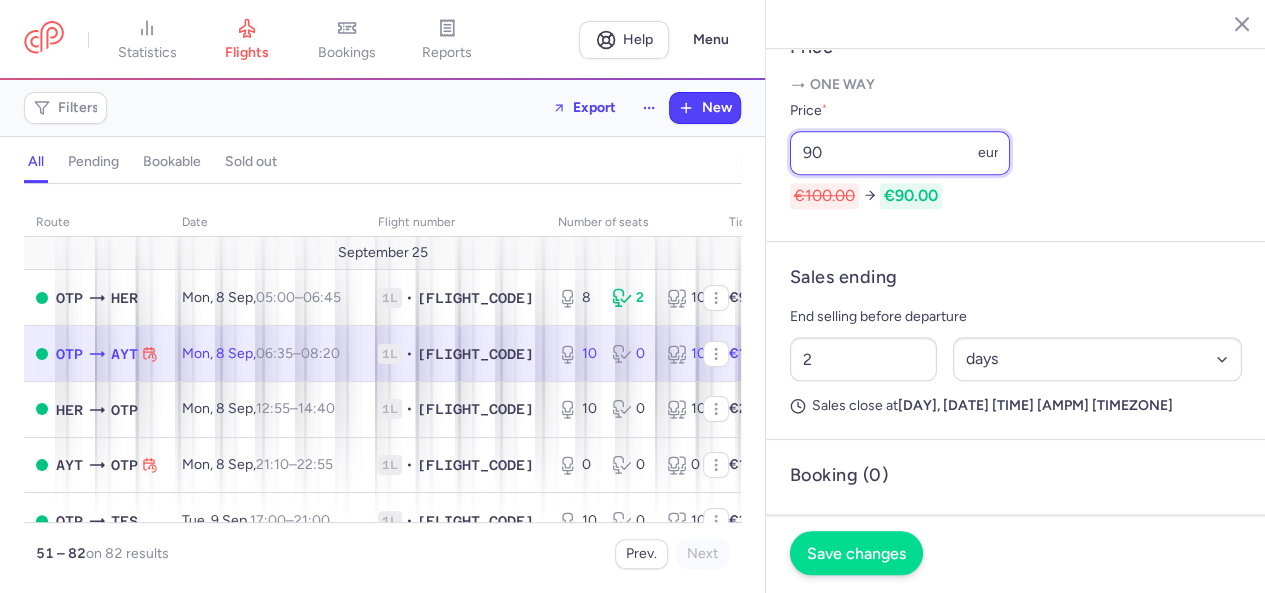 type on "90" 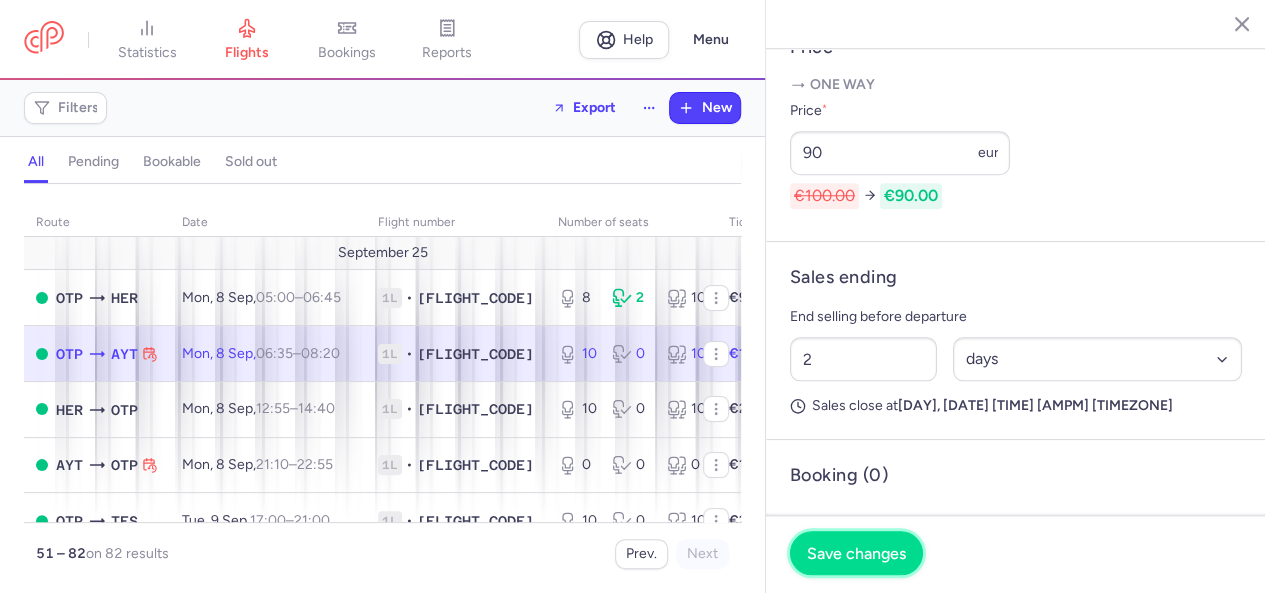 click on "Save changes" at bounding box center [856, 554] 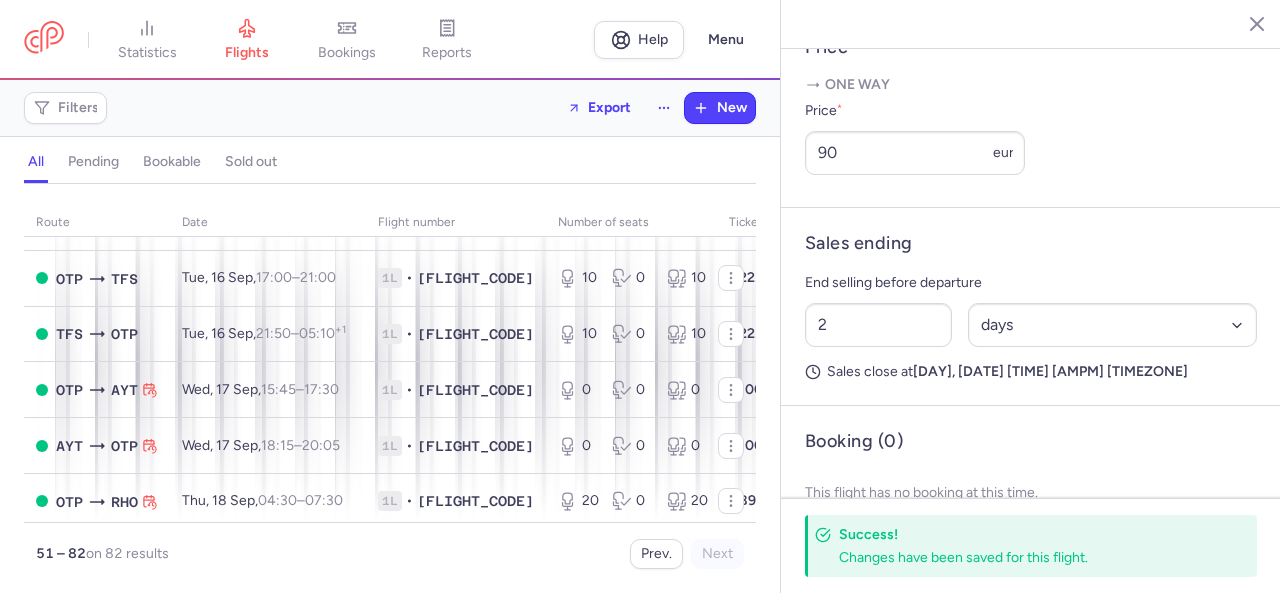 scroll, scrollTop: 1000, scrollLeft: 0, axis: vertical 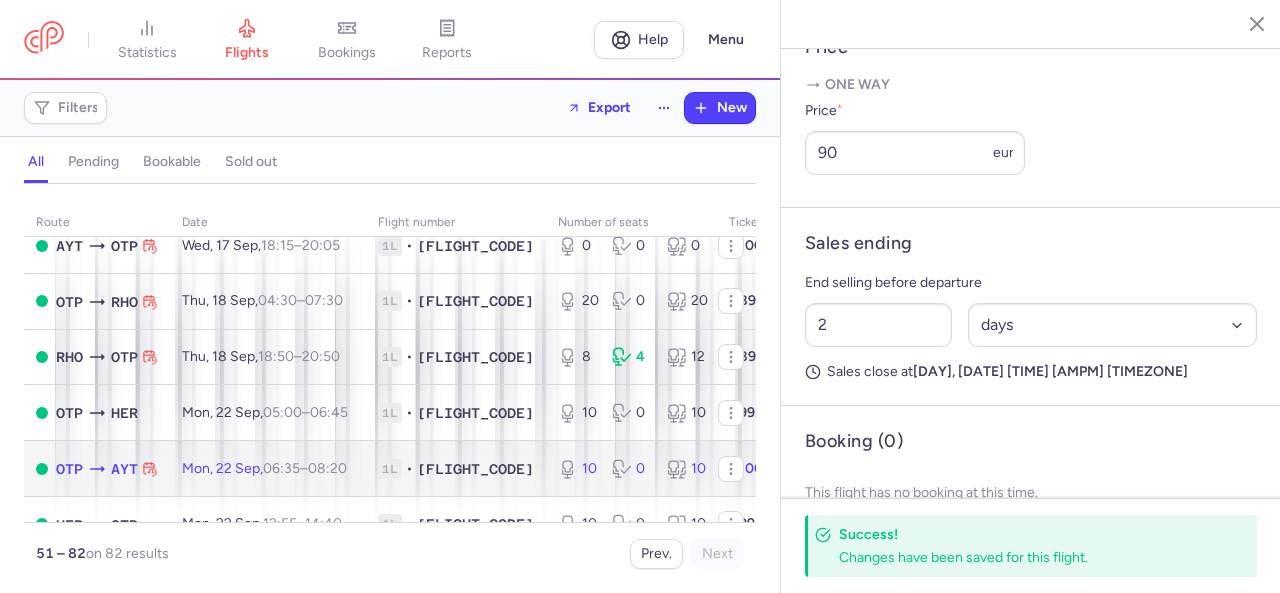 click on "1L • [FLIGHT_CODE]" at bounding box center (456, 469) 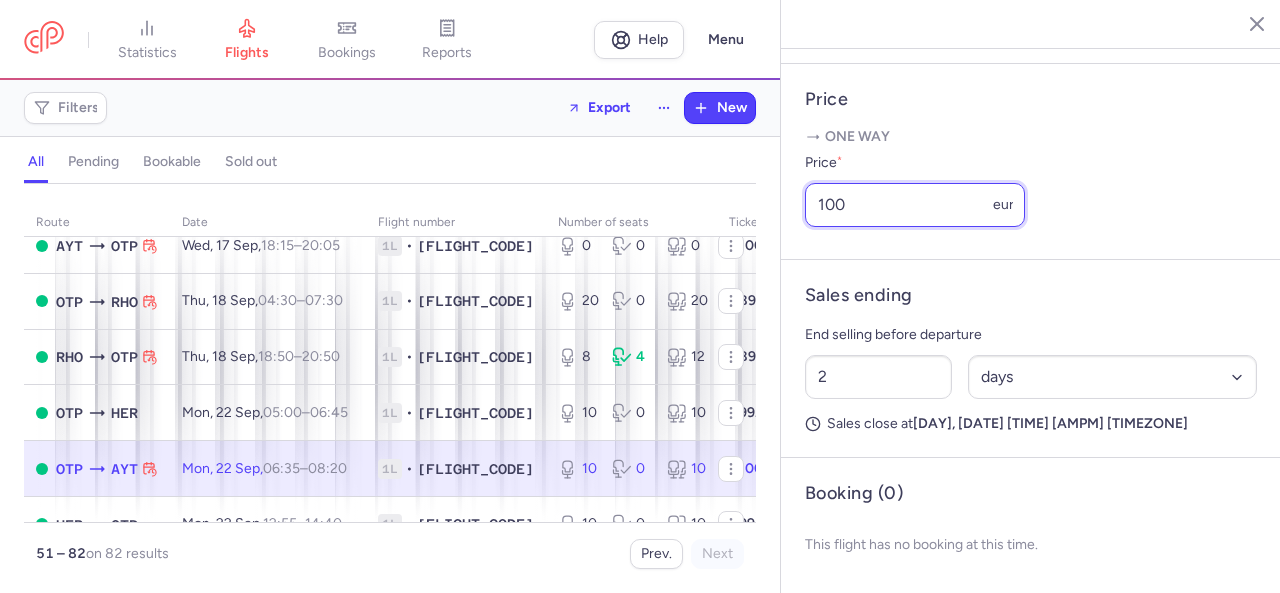 drag, startPoint x: 870, startPoint y: 194, endPoint x: 788, endPoint y: 214, distance: 84.40379 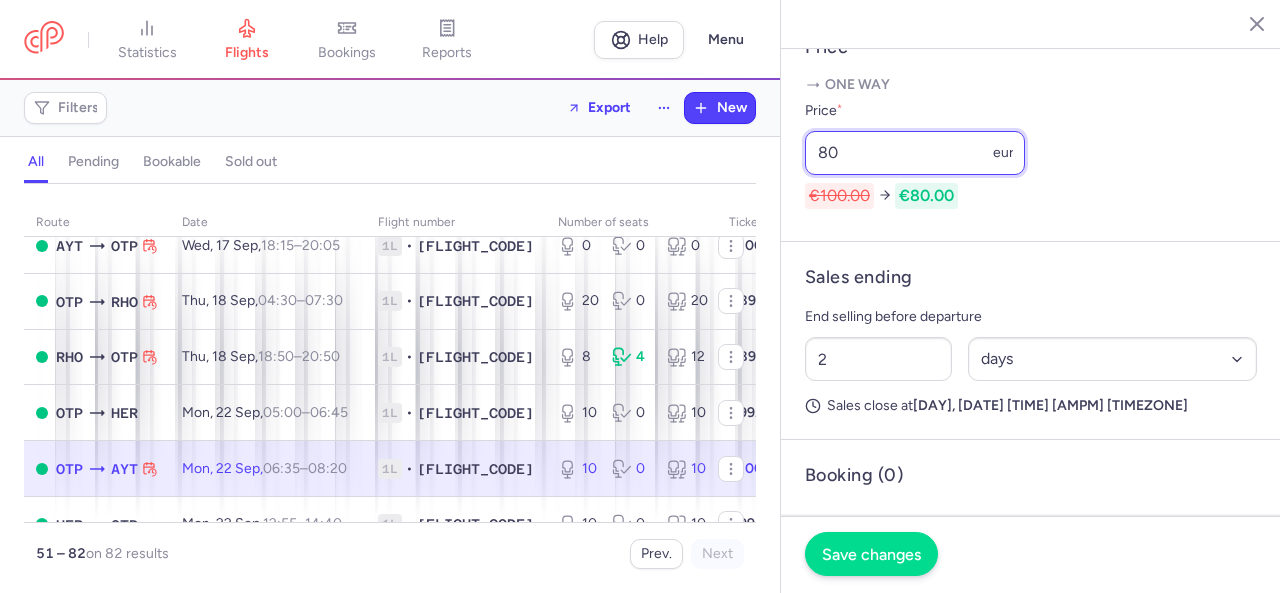 type on "80" 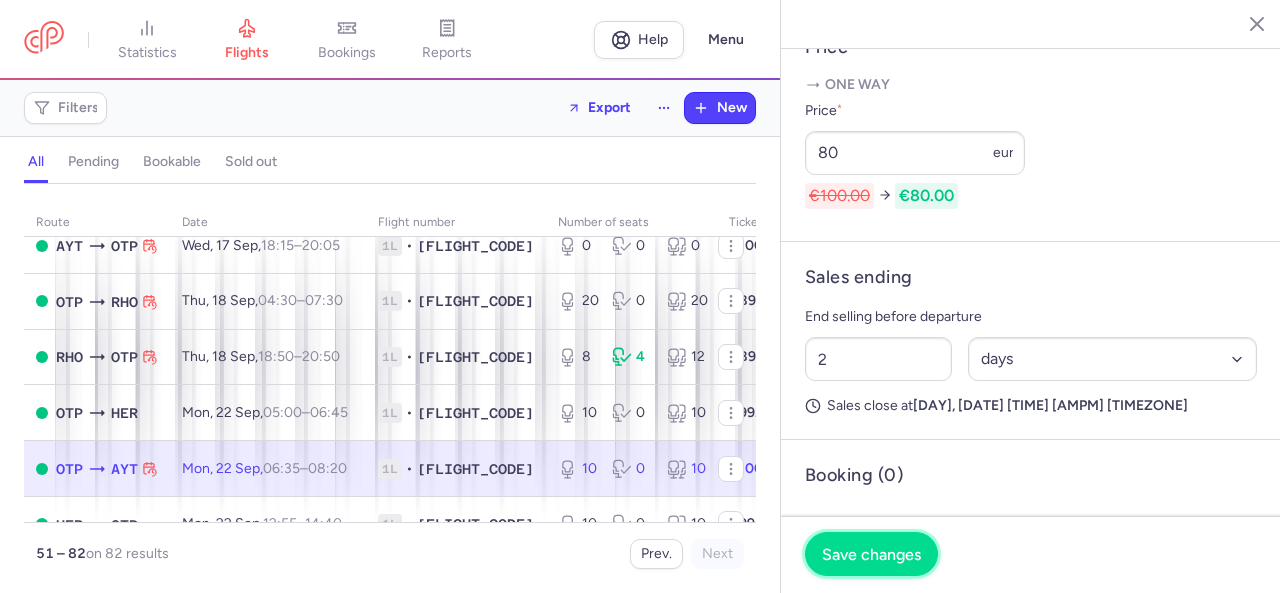 click on "Save changes" at bounding box center (871, 554) 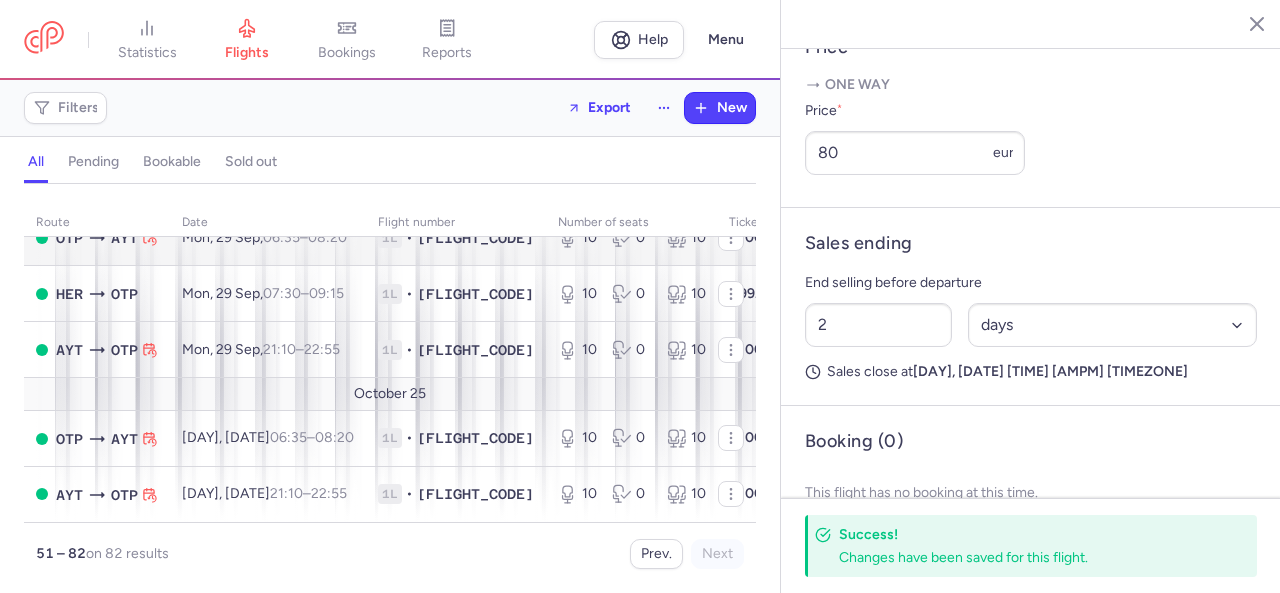 scroll, scrollTop: 1500, scrollLeft: 0, axis: vertical 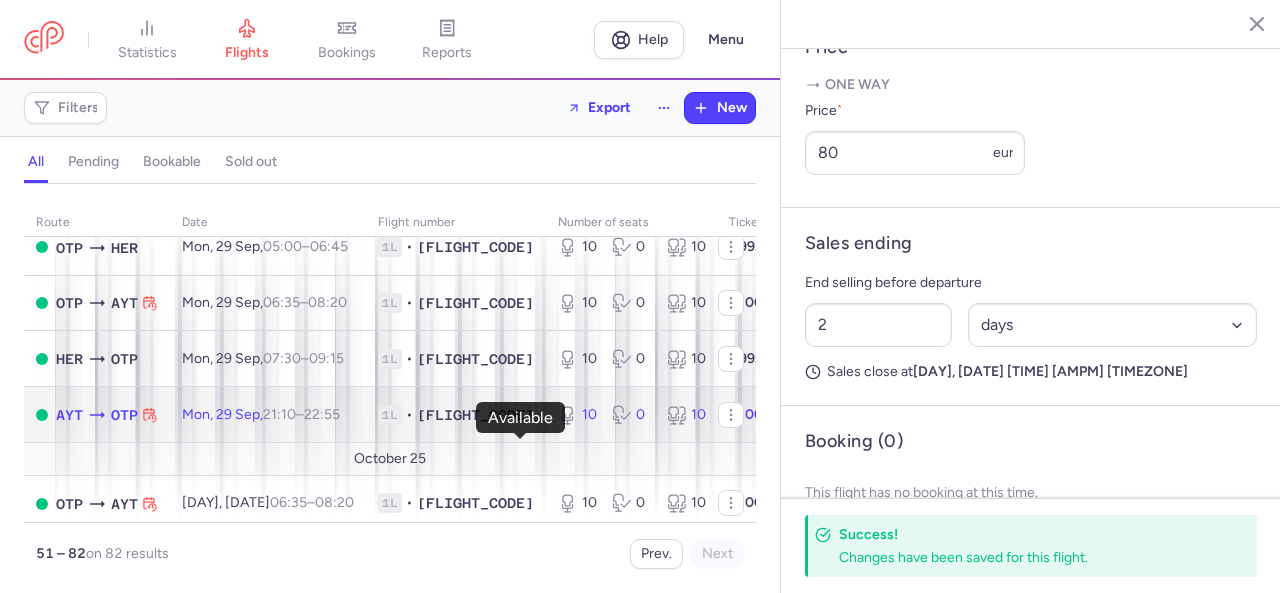 click on "10" at bounding box center (577, 415) 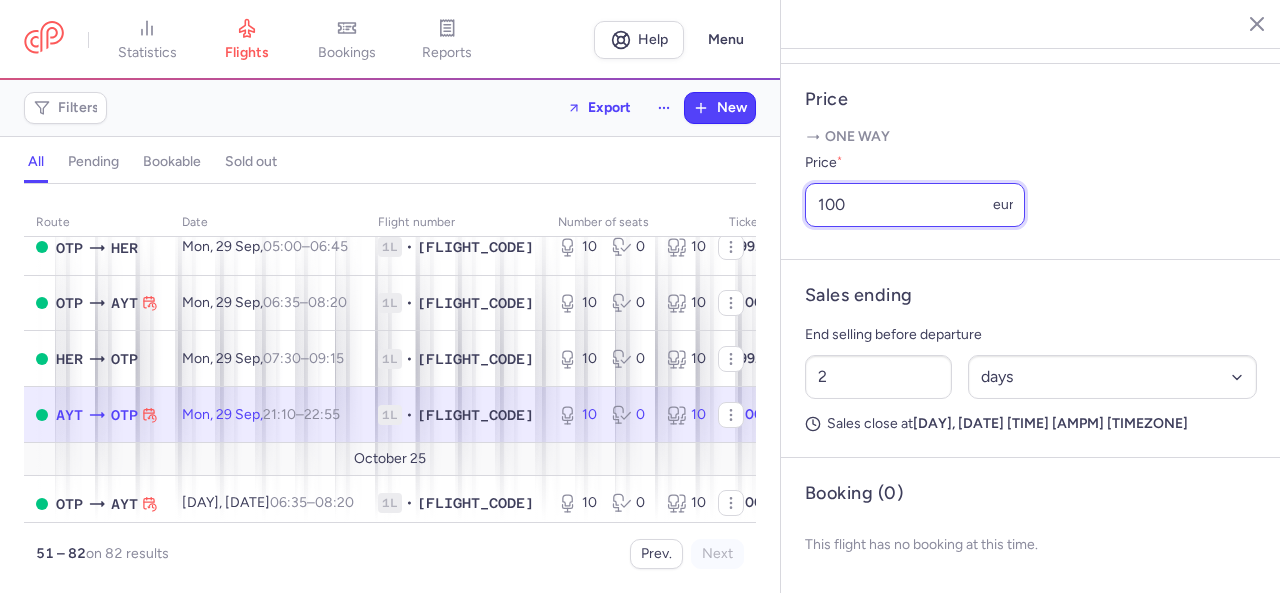 drag, startPoint x: 868, startPoint y: 220, endPoint x: 809, endPoint y: 205, distance: 60.876926 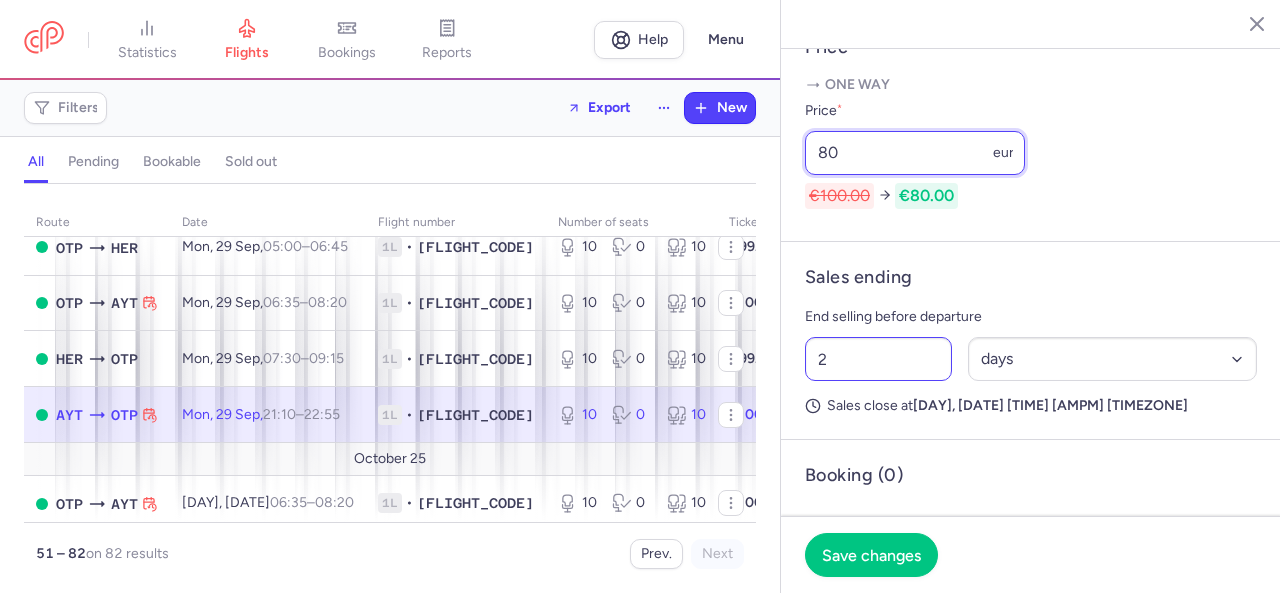 scroll, scrollTop: 684, scrollLeft: 0, axis: vertical 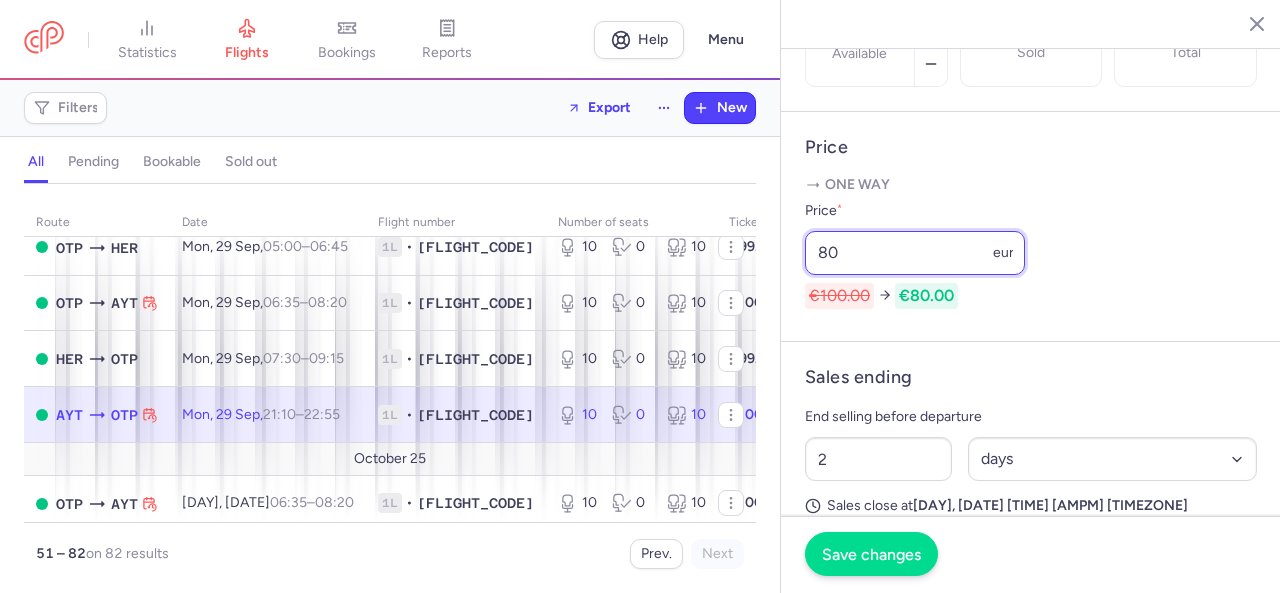 type on "80" 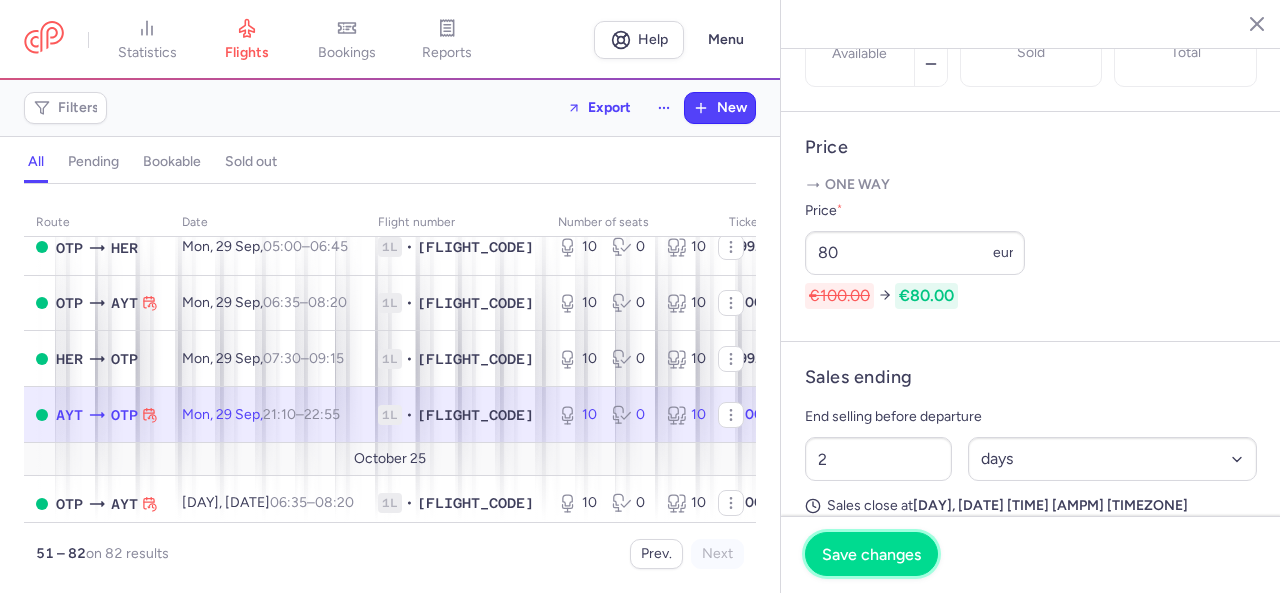 click on "Save changes" at bounding box center (871, 554) 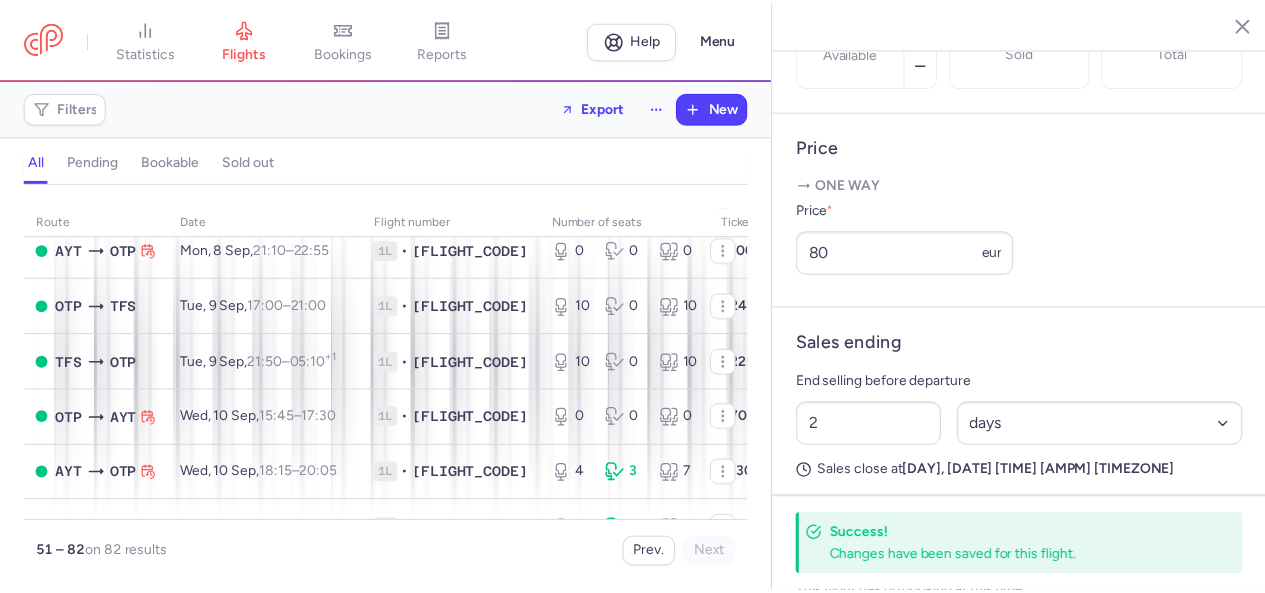 scroll, scrollTop: 0, scrollLeft: 0, axis: both 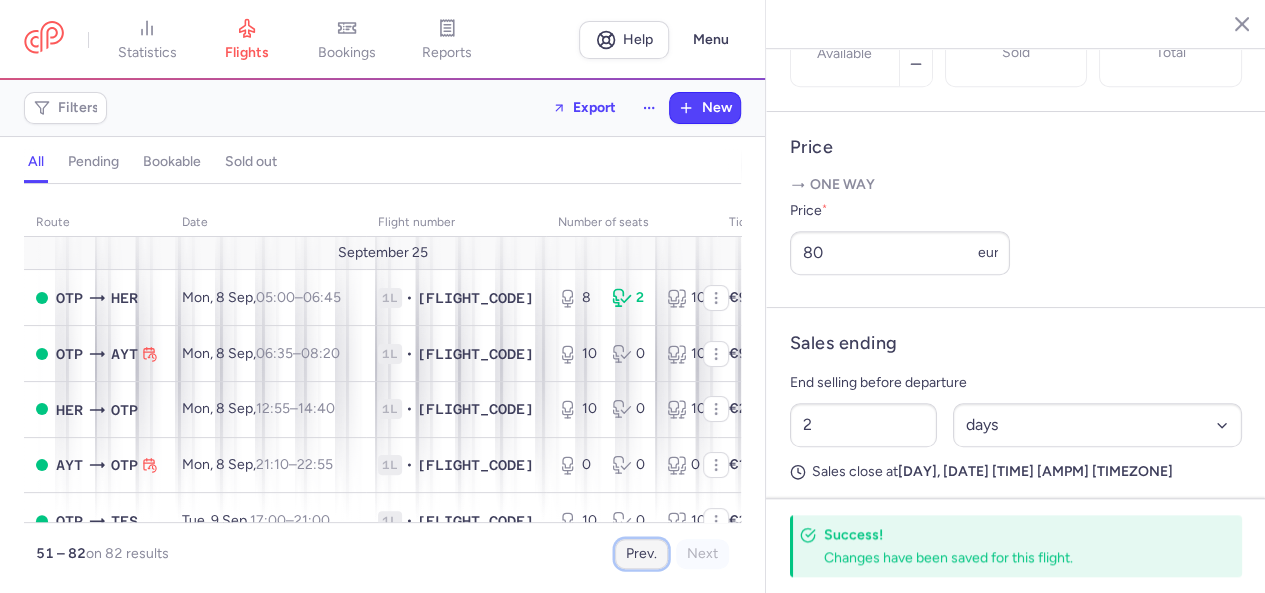 click on "Prev." at bounding box center [641, 554] 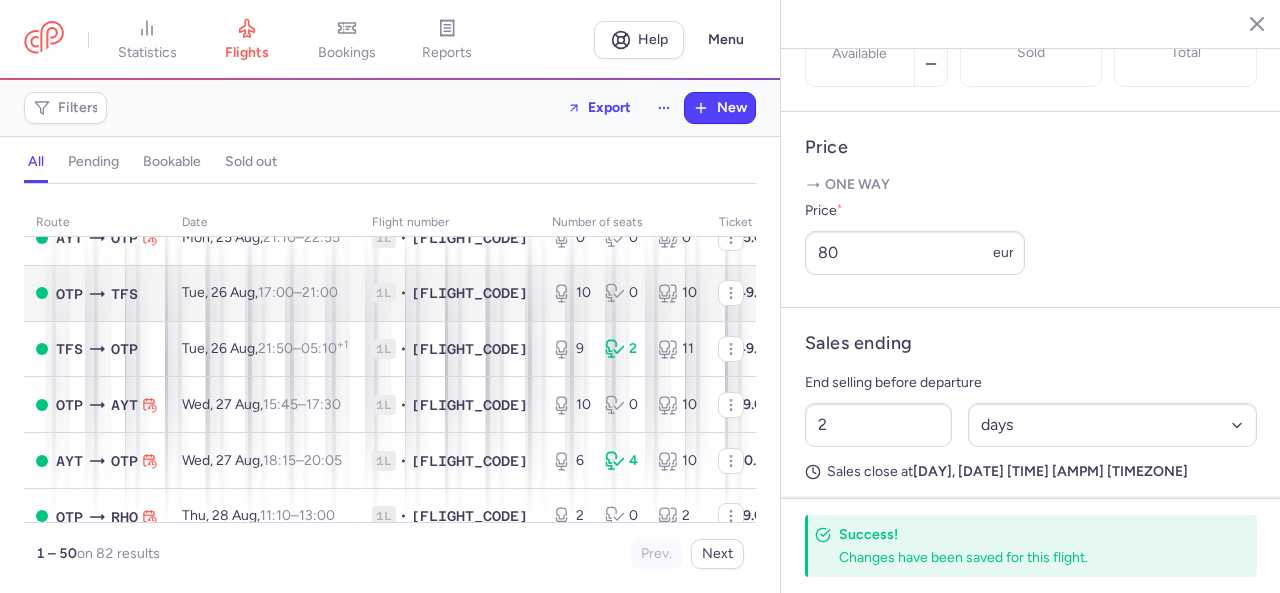scroll, scrollTop: 1800, scrollLeft: 0, axis: vertical 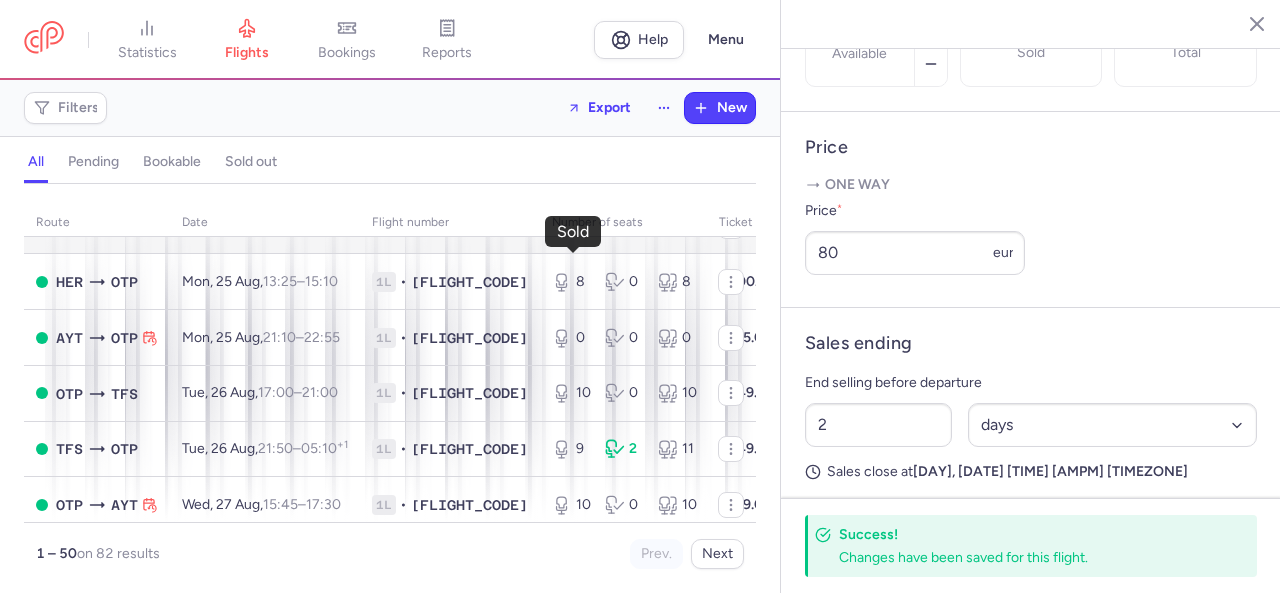 click 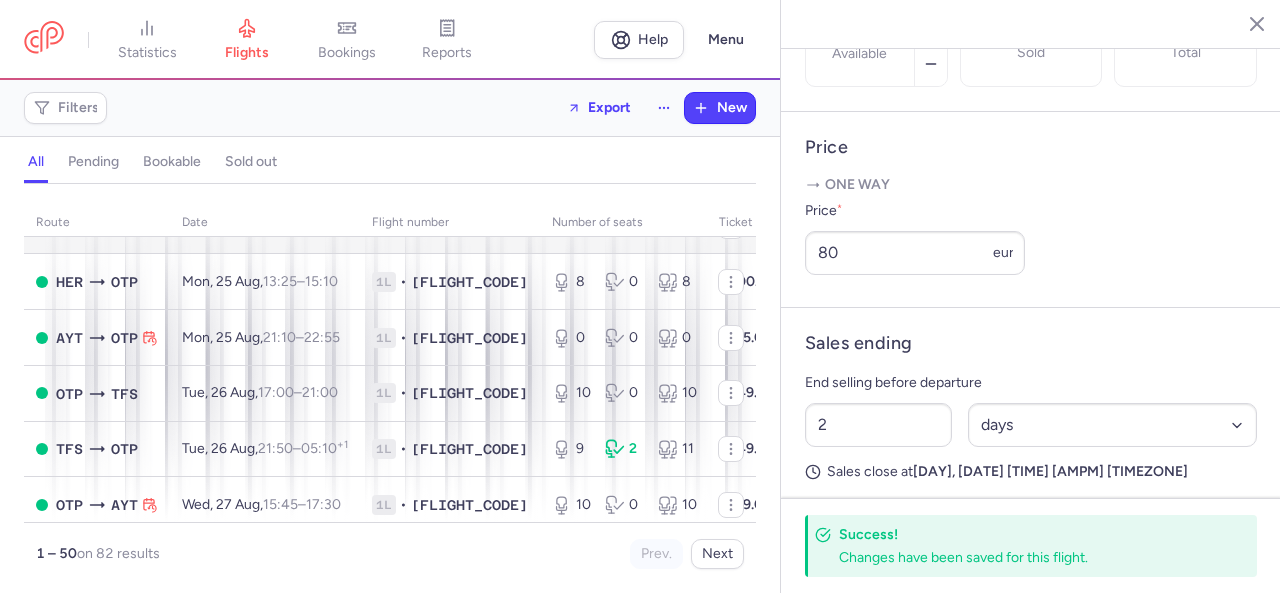 type on "0" 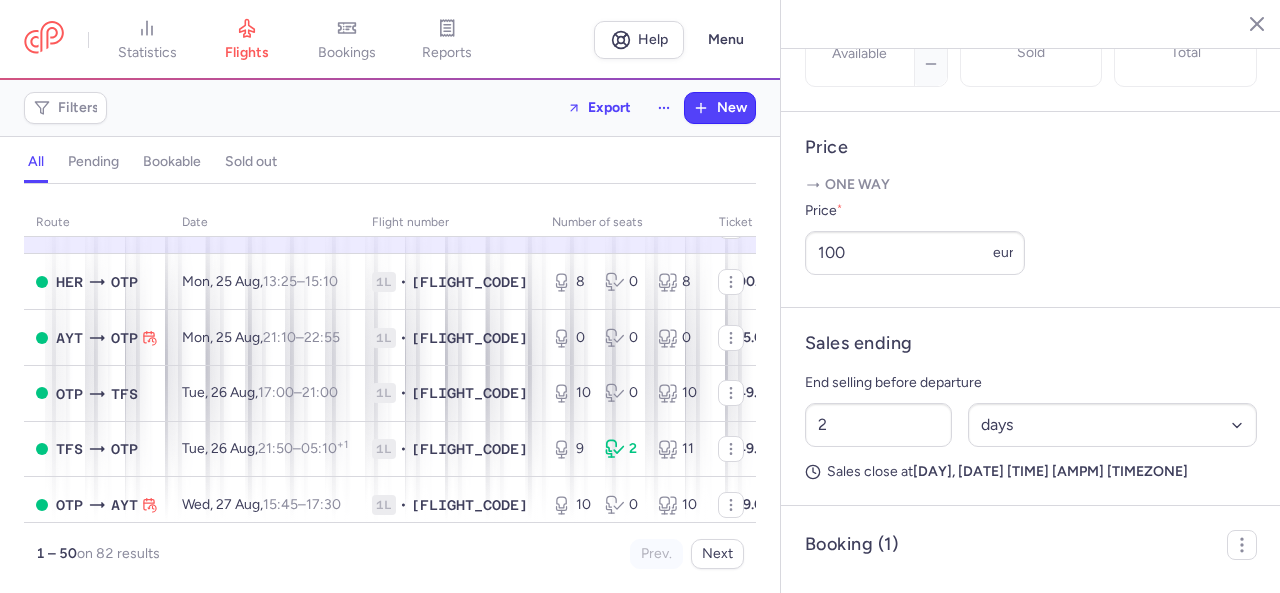 scroll, scrollTop: 836, scrollLeft: 0, axis: vertical 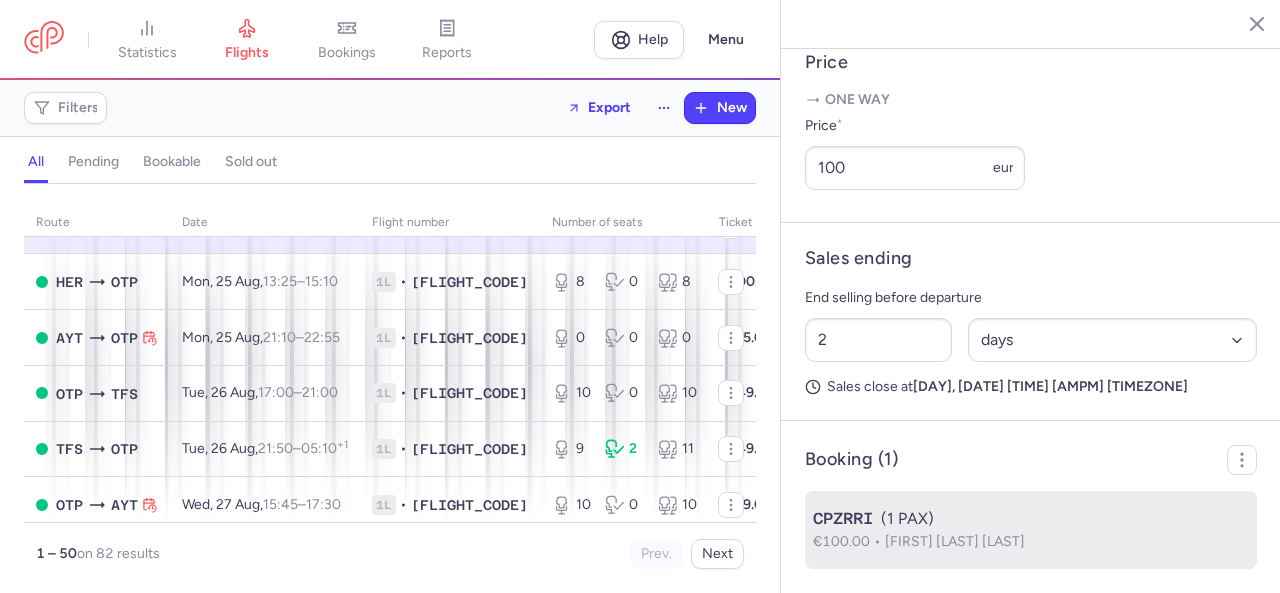 drag, startPoint x: 880, startPoint y: 516, endPoint x: 810, endPoint y: 516, distance: 70 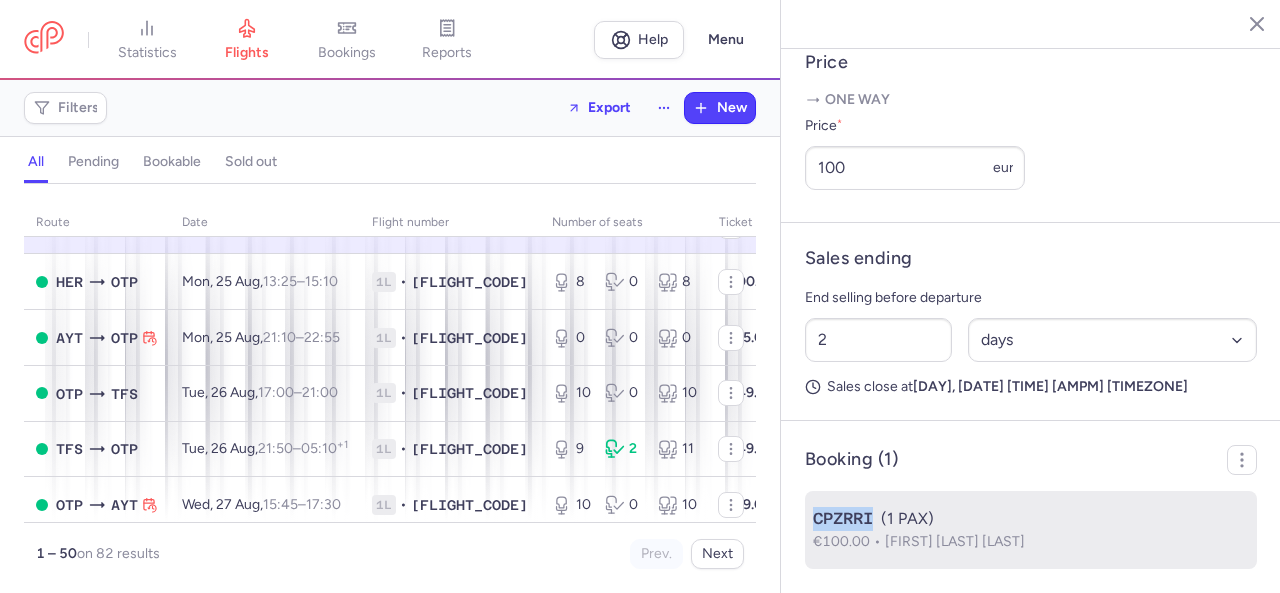 drag, startPoint x: 812, startPoint y: 521, endPoint x: 881, endPoint y: 521, distance: 69 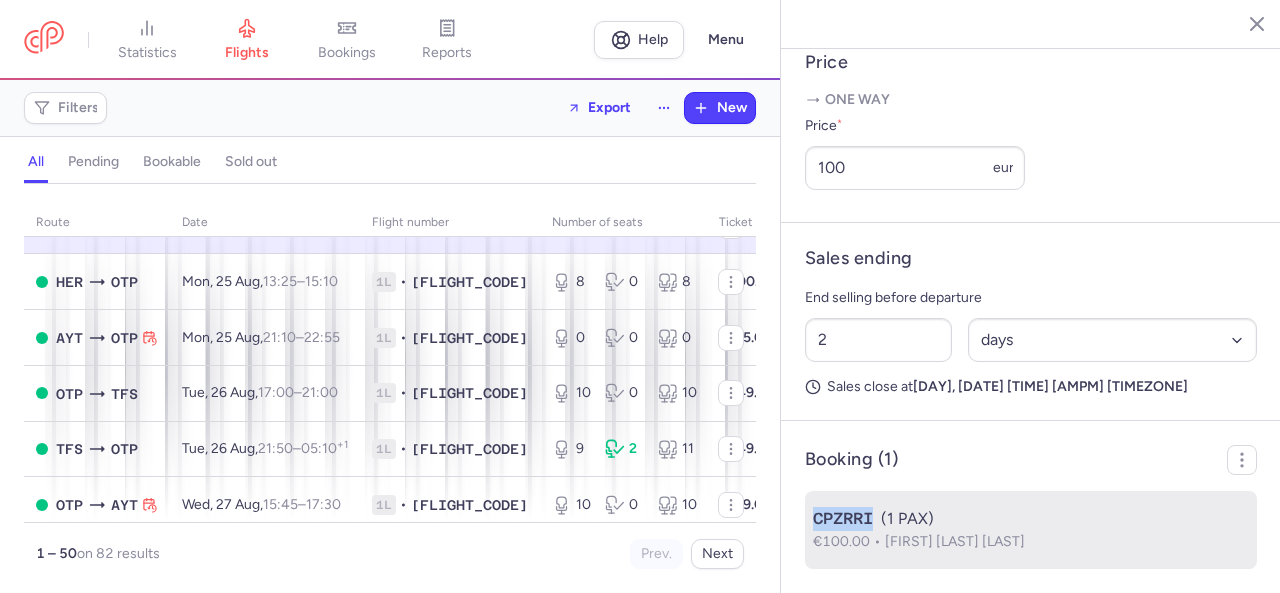 copy on "CPZRRI" 